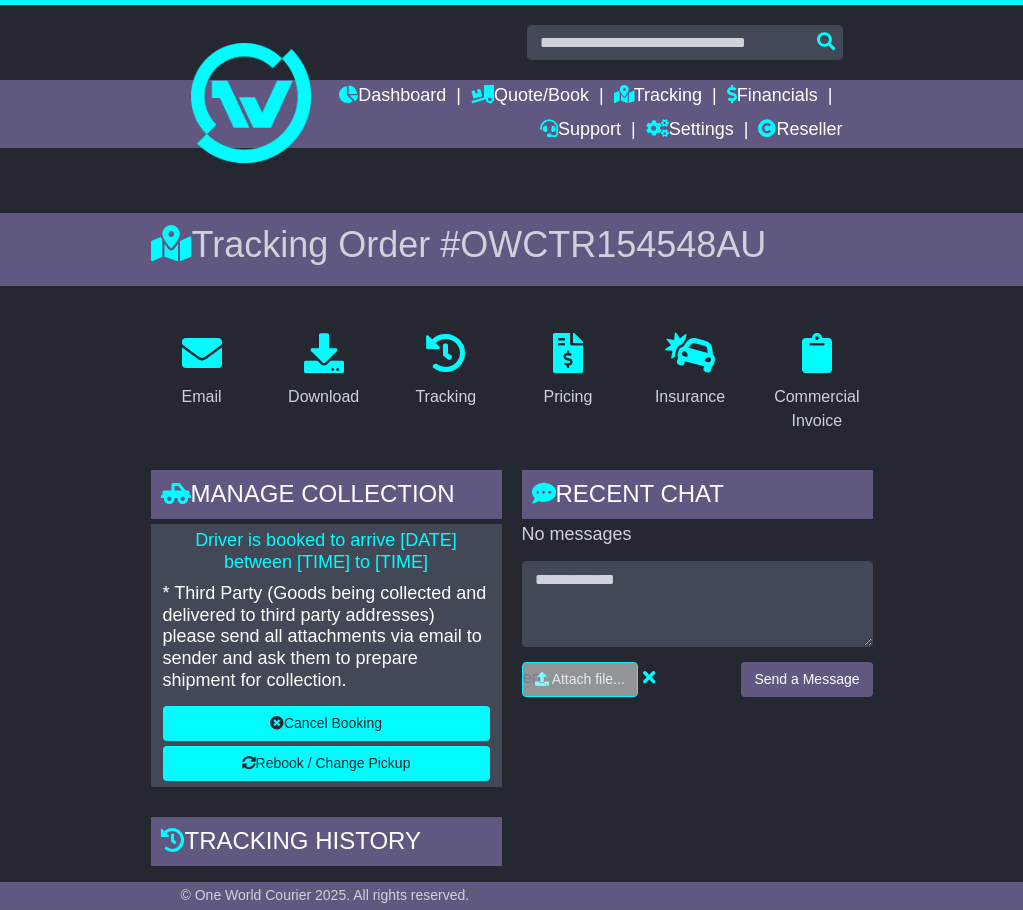 scroll, scrollTop: 1400, scrollLeft: 0, axis: vertical 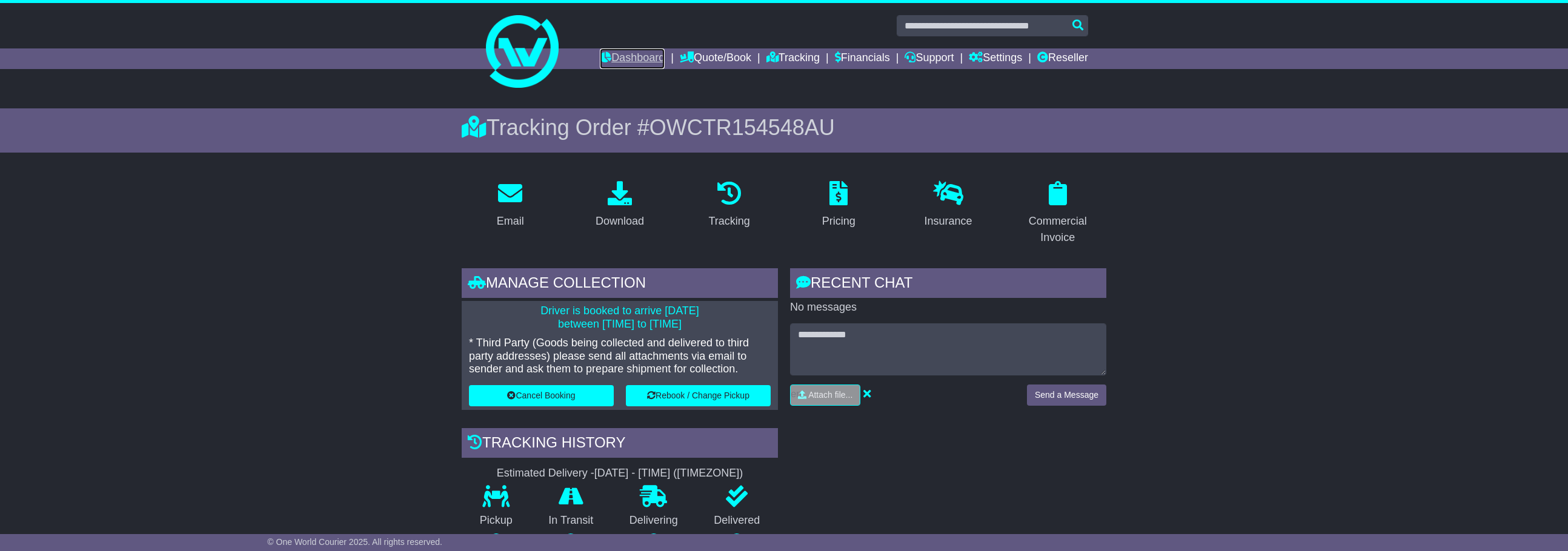 click on "Dashboard" at bounding box center [632, 59] 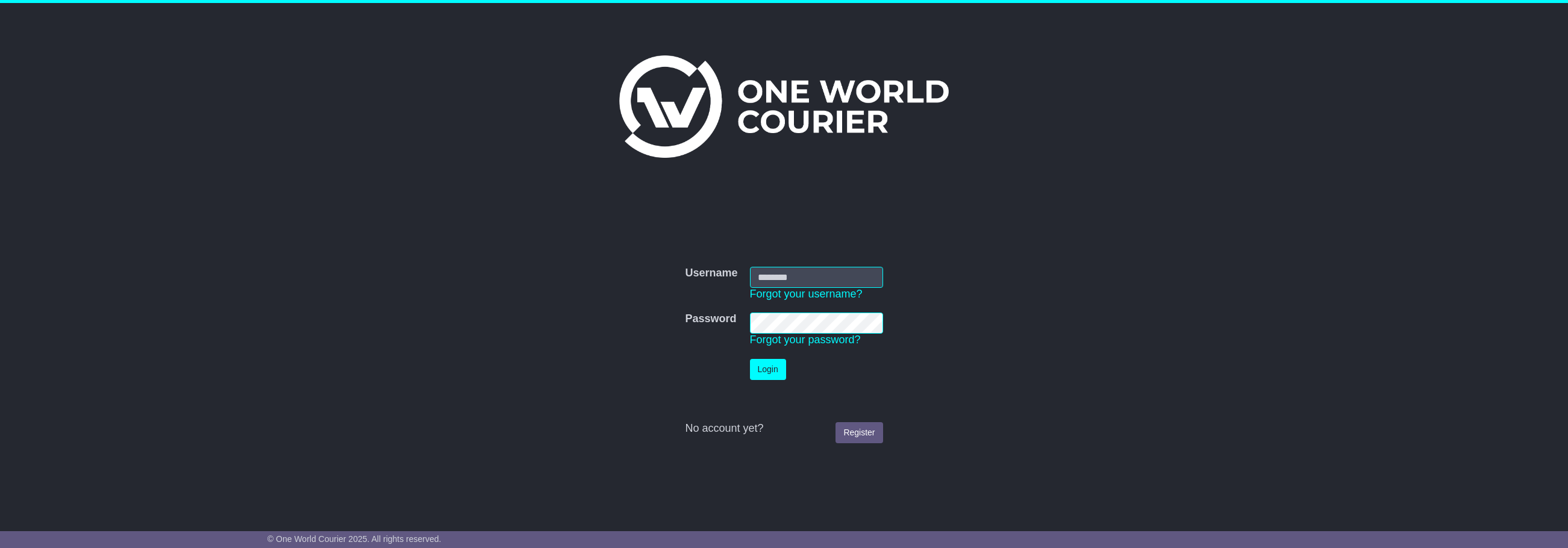scroll, scrollTop: 0, scrollLeft: 0, axis: both 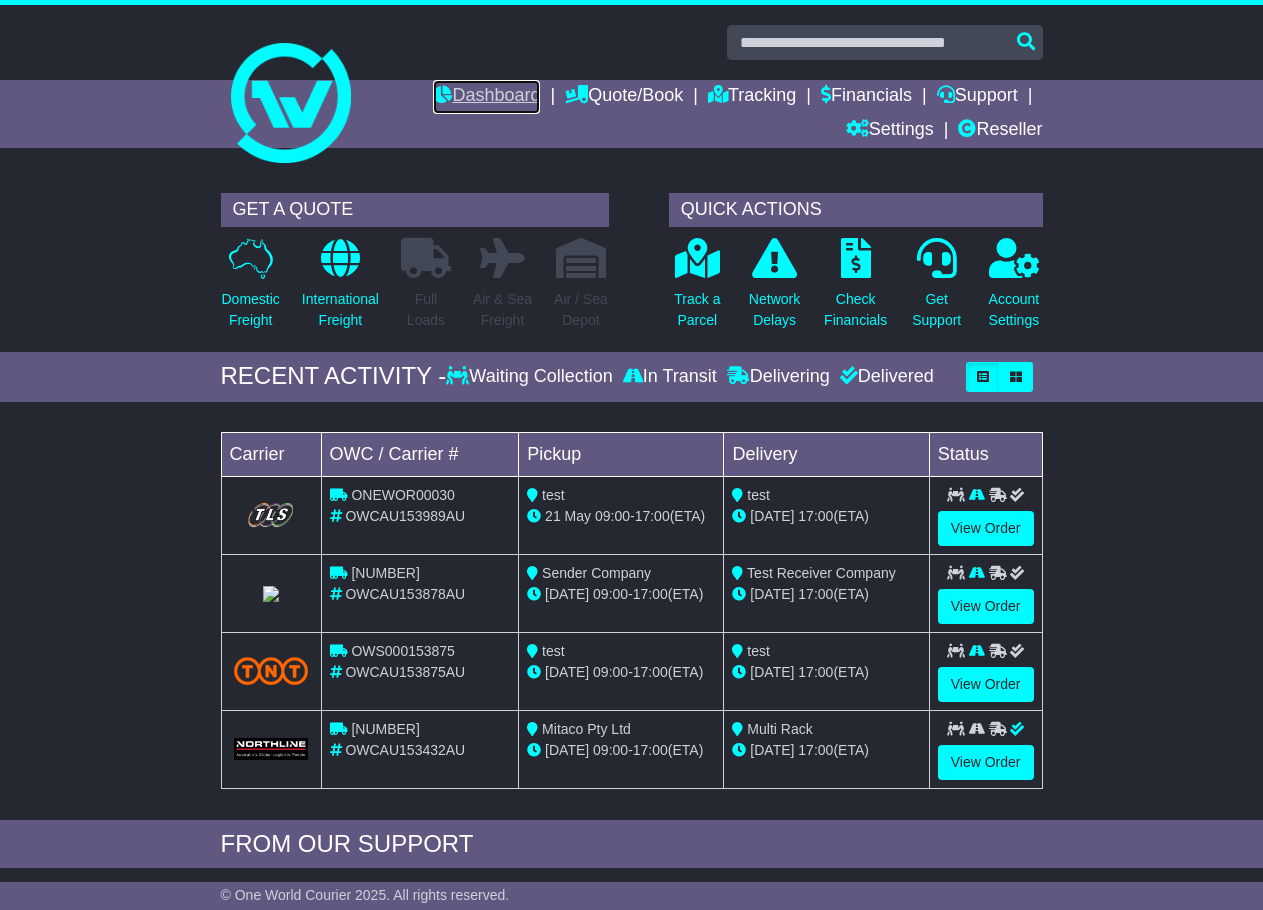 click on "Dashboard" at bounding box center (486, 97) 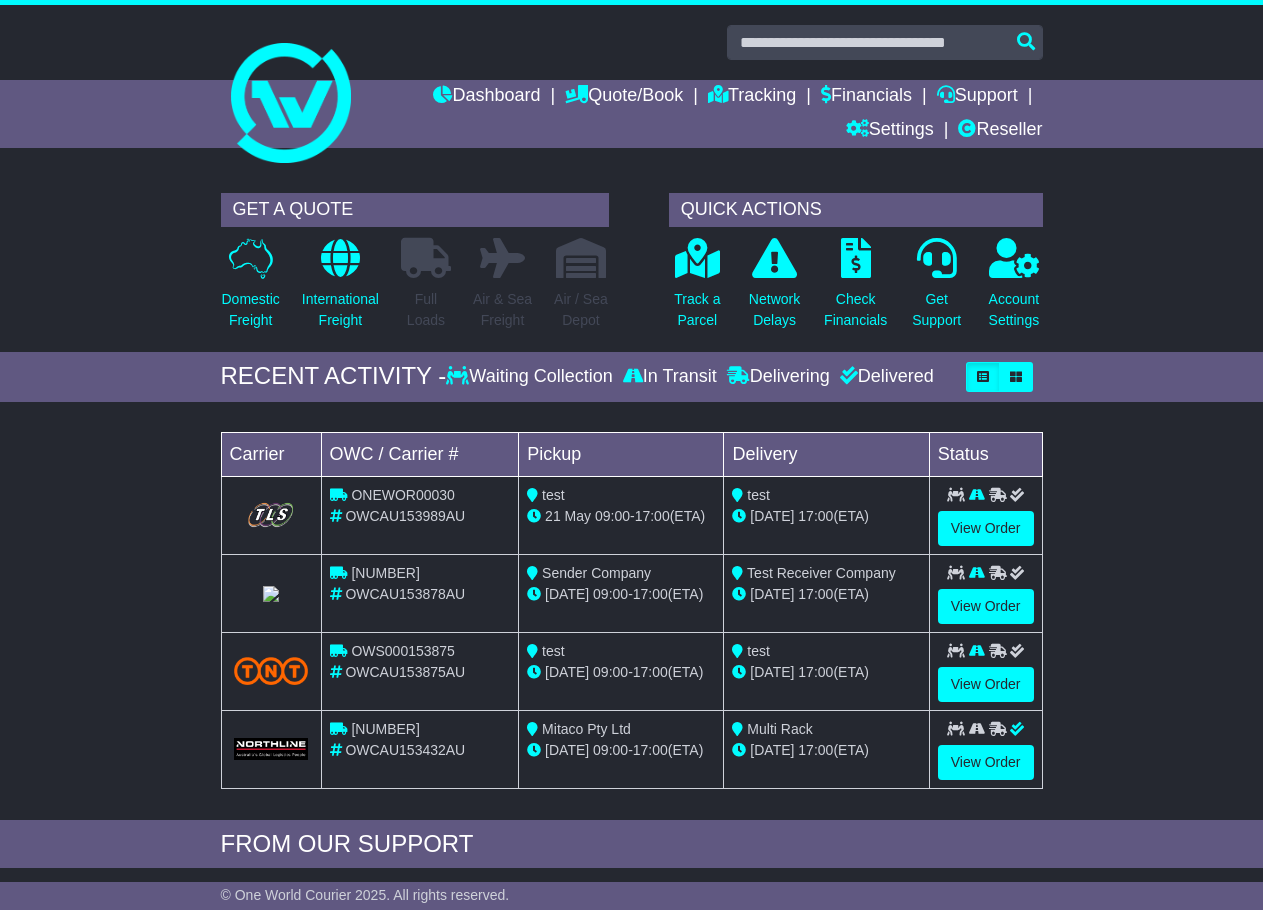 scroll, scrollTop: 0, scrollLeft: 0, axis: both 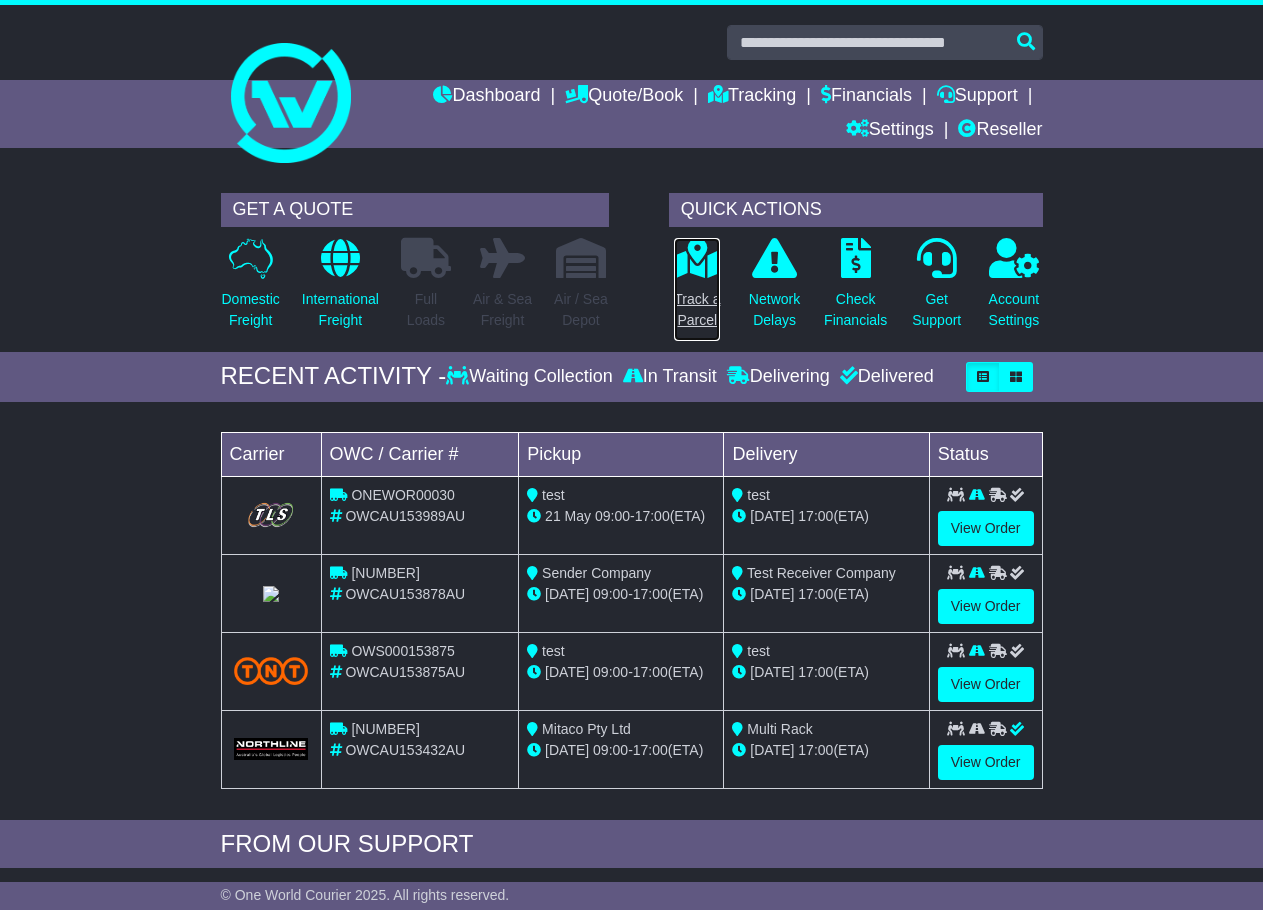 click at bounding box center [697, 258] 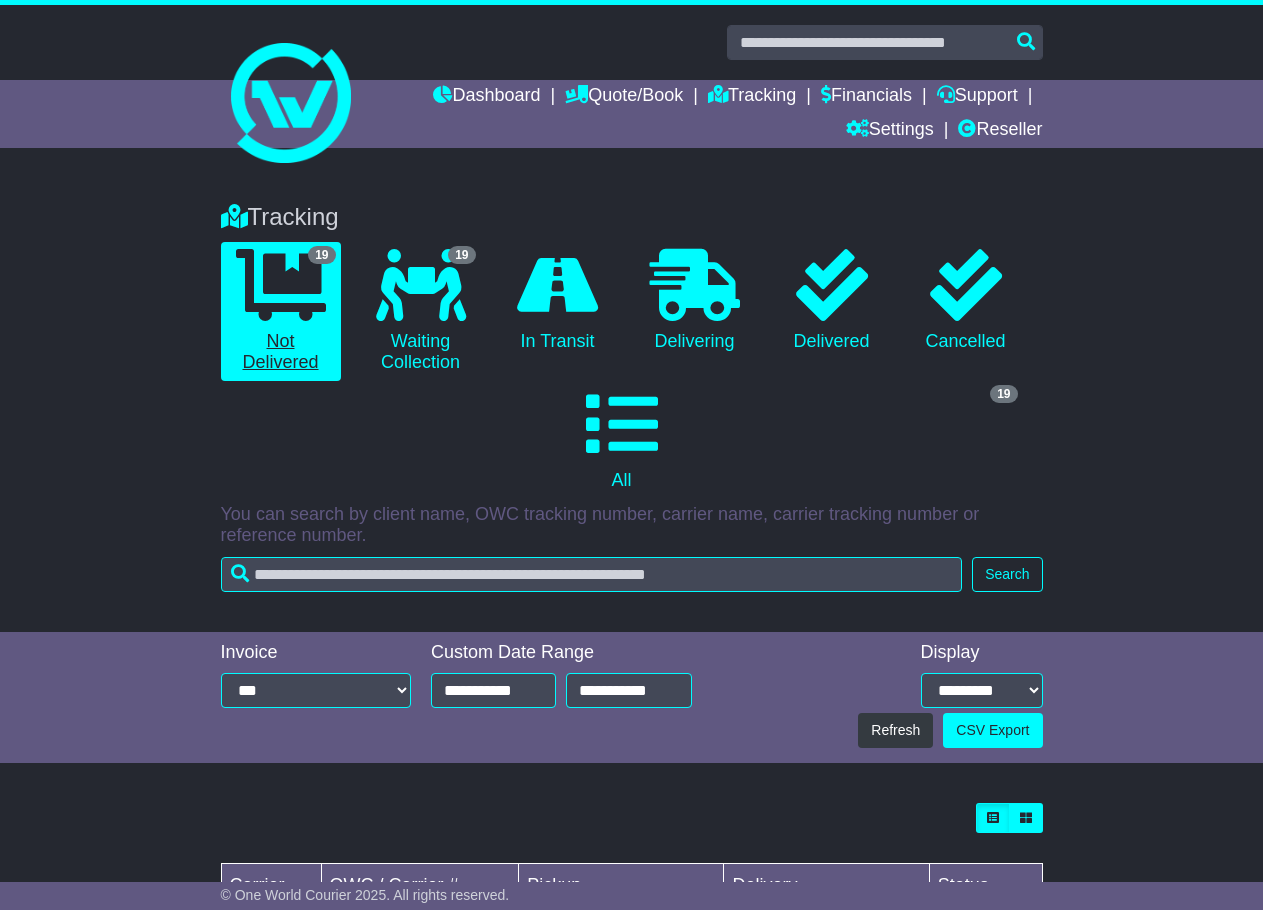 scroll, scrollTop: 0, scrollLeft: 0, axis: both 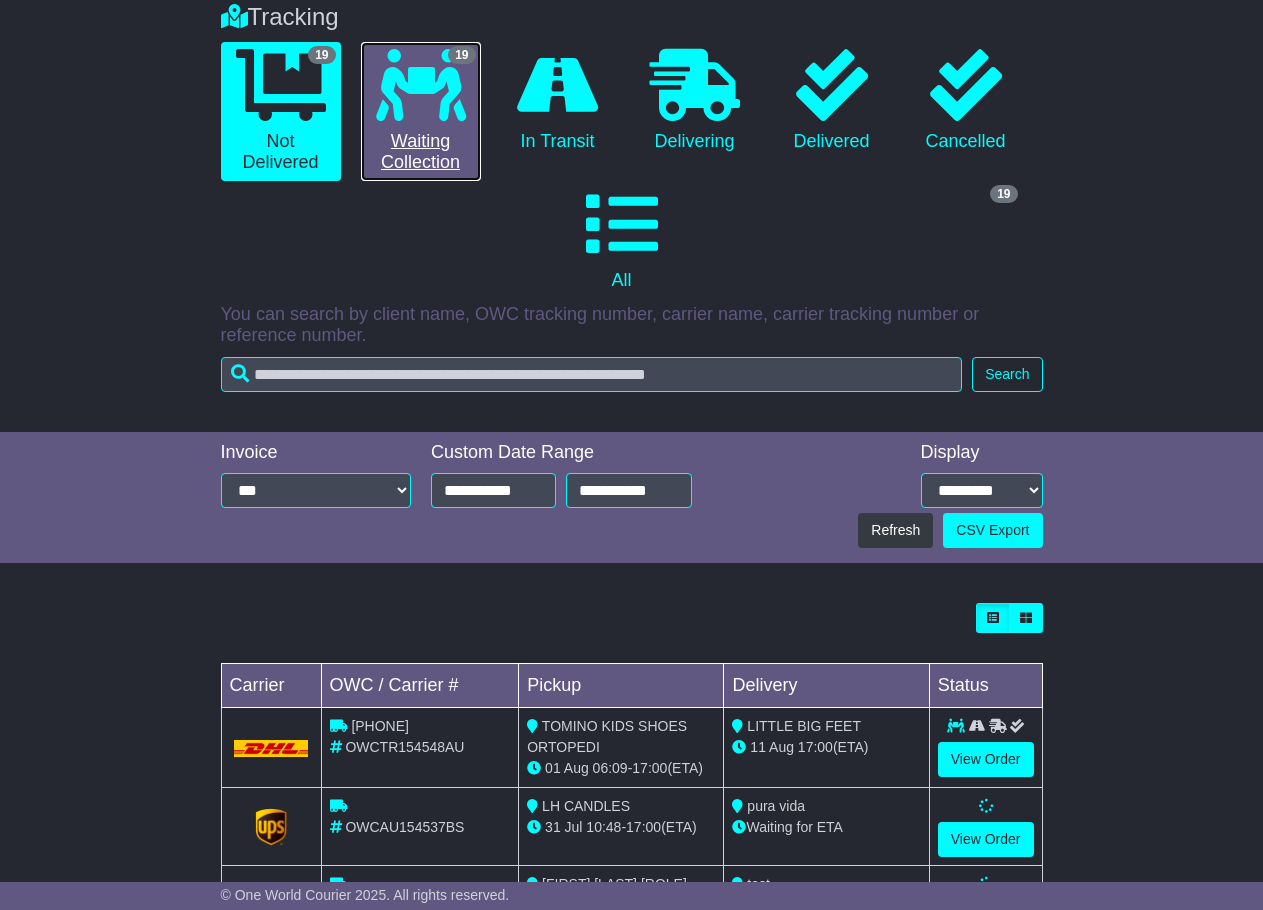 click at bounding box center (421, 85) 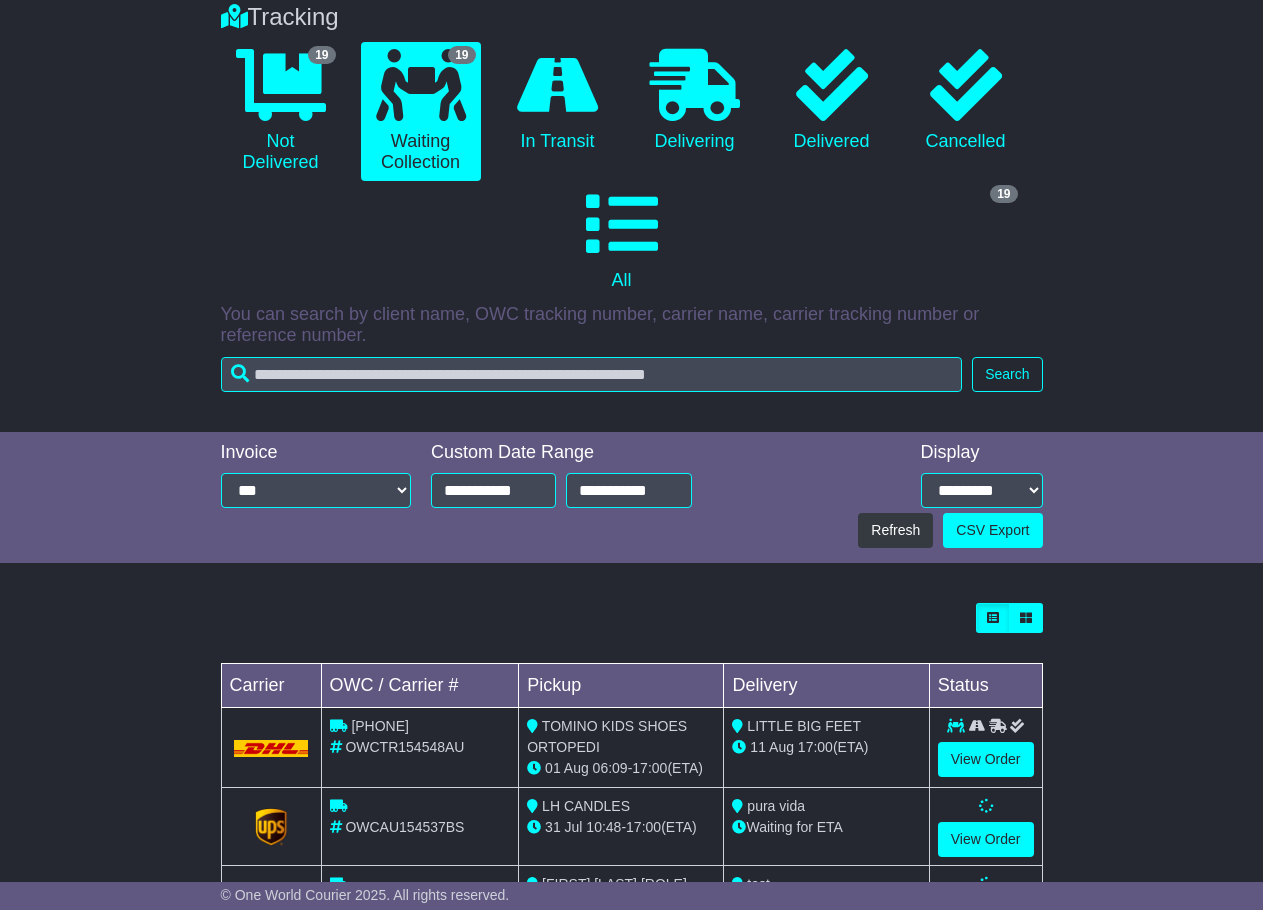 click at bounding box center [986, 726] 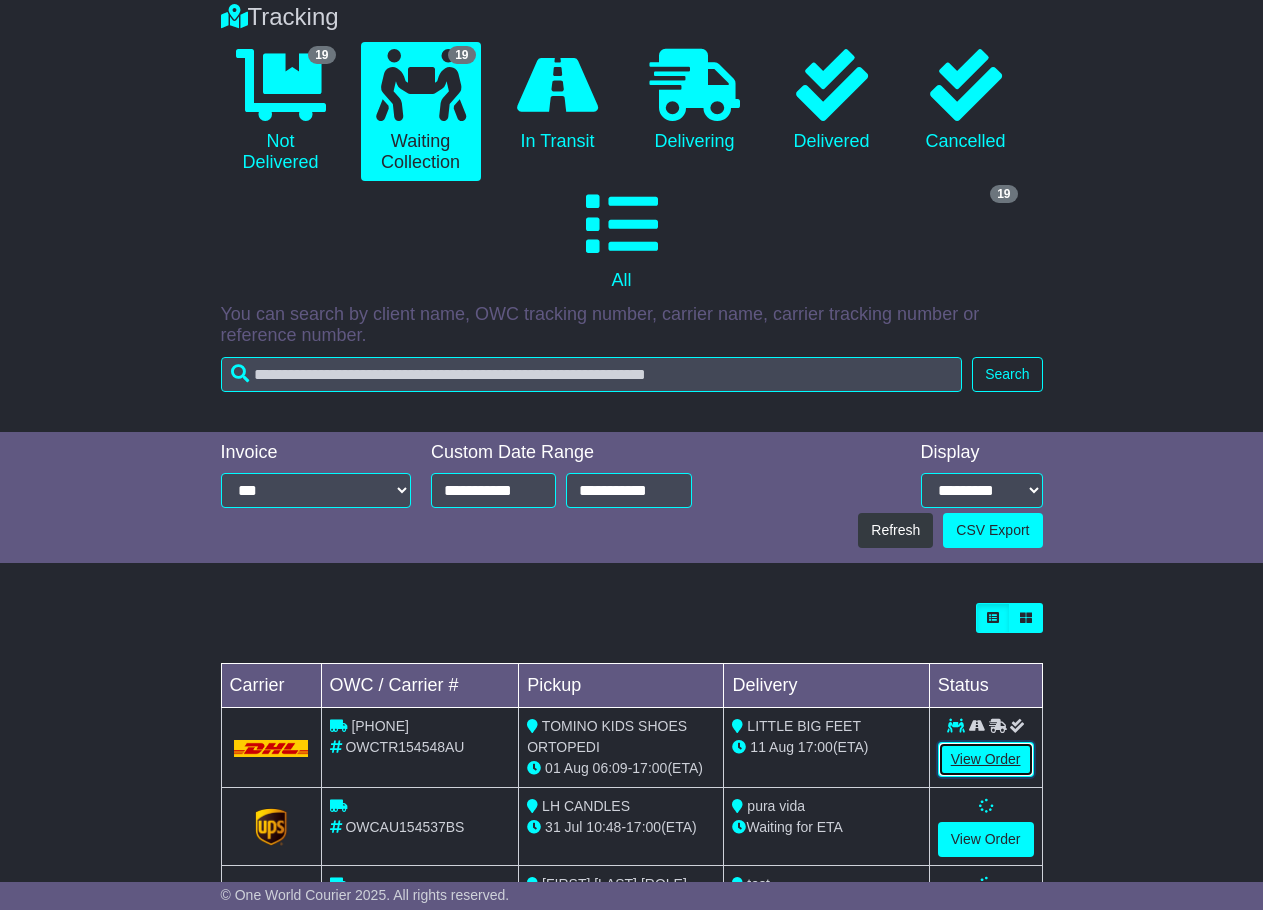click on "View Order" at bounding box center [986, 759] 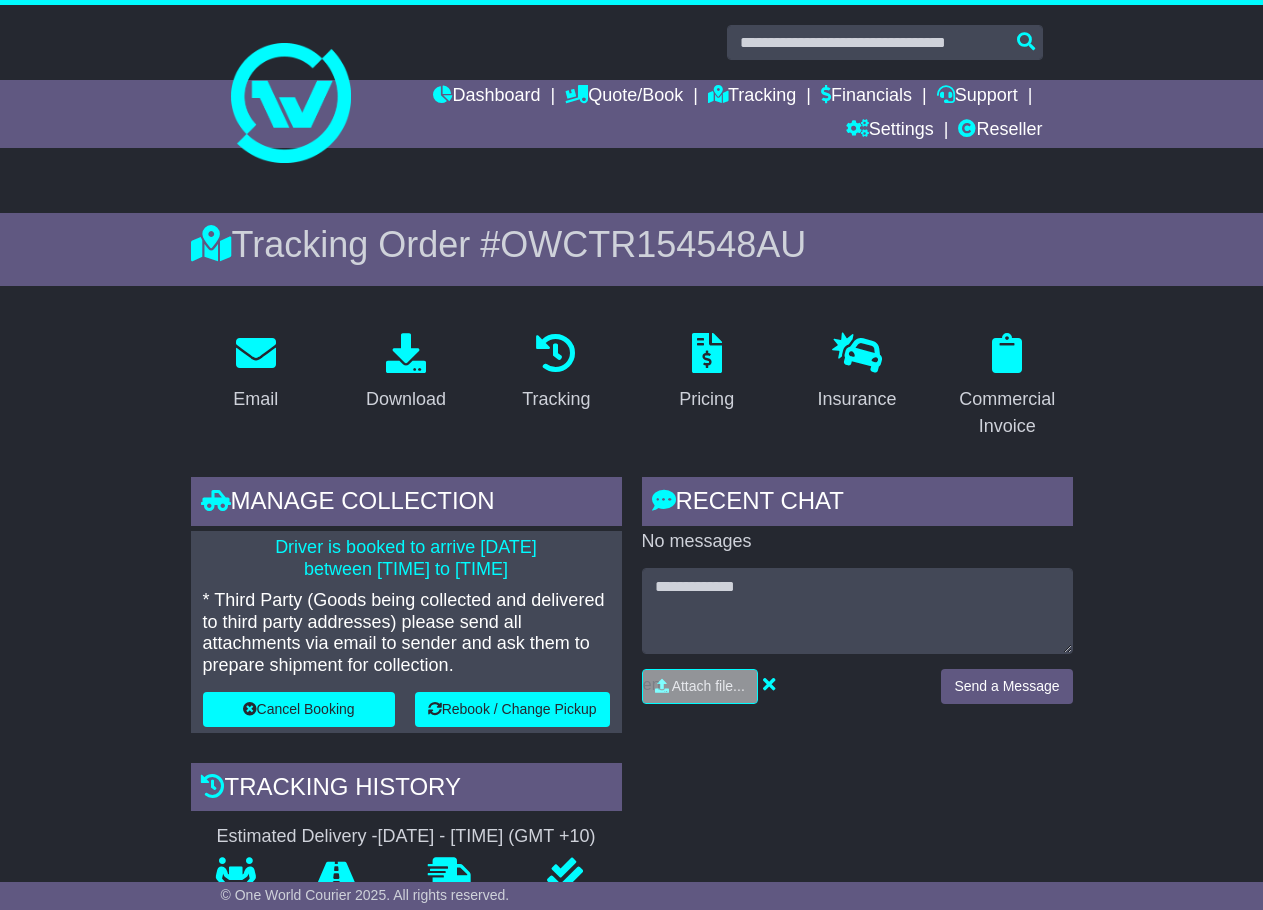 scroll, scrollTop: 0, scrollLeft: 0, axis: both 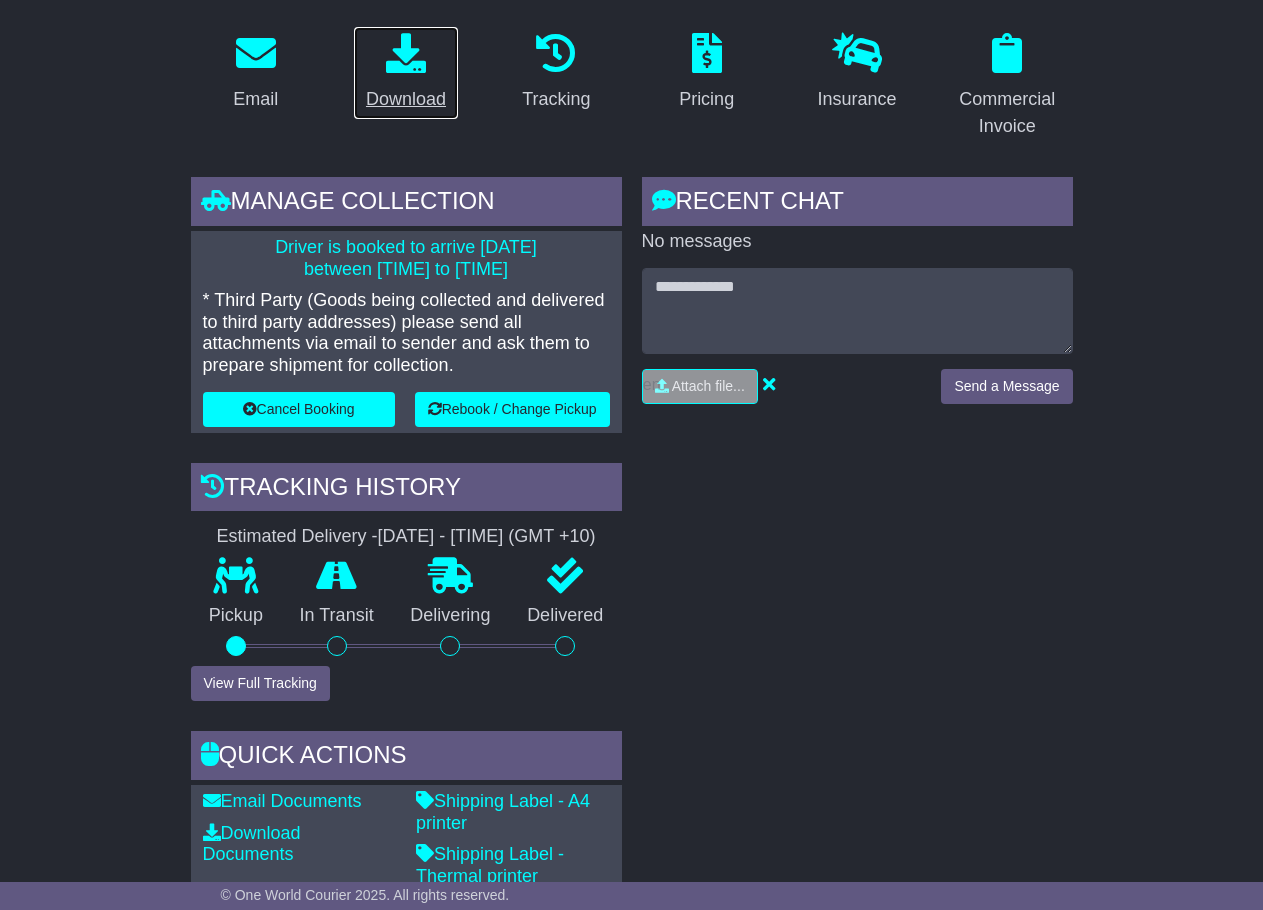click at bounding box center [406, 53] 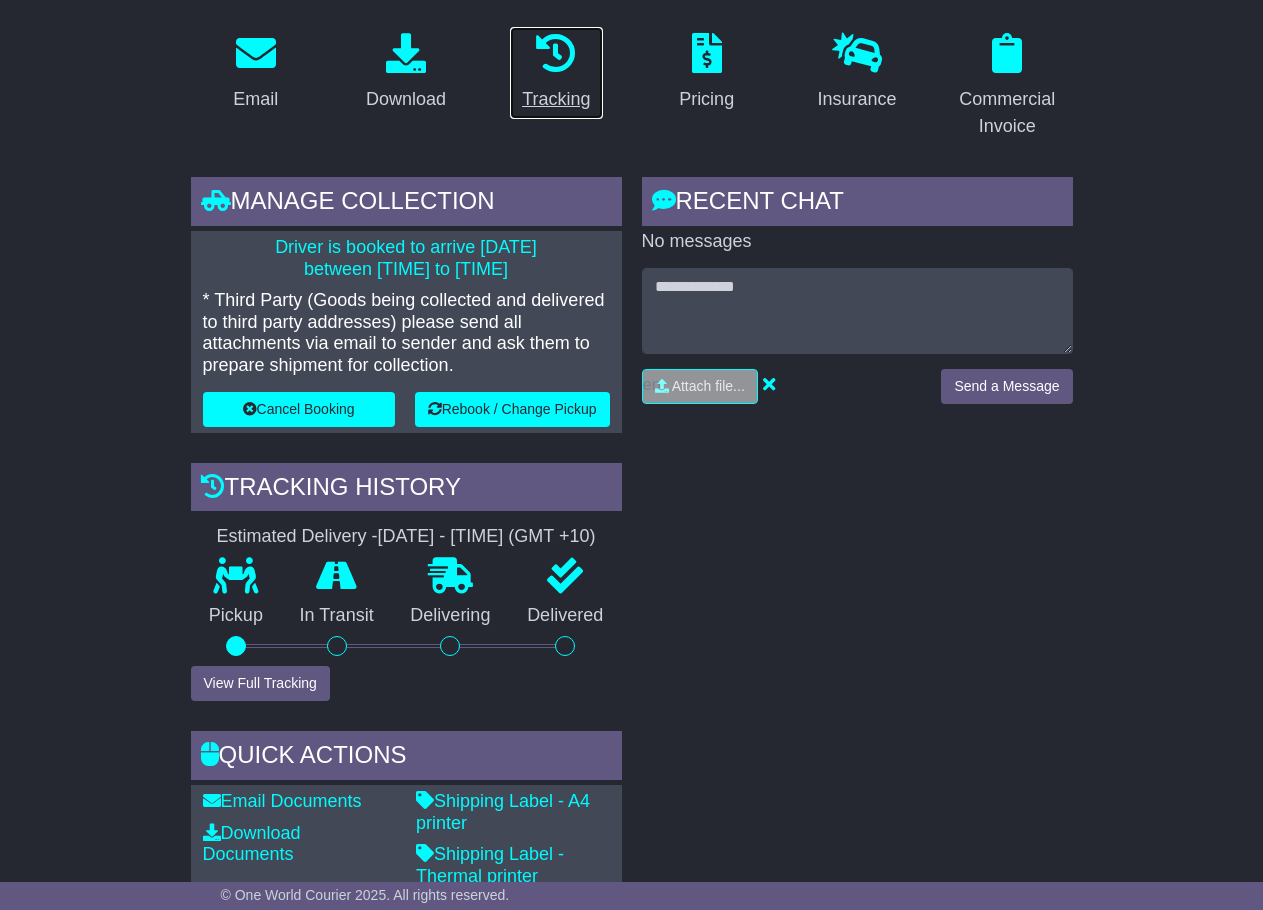 click at bounding box center (556, 53) 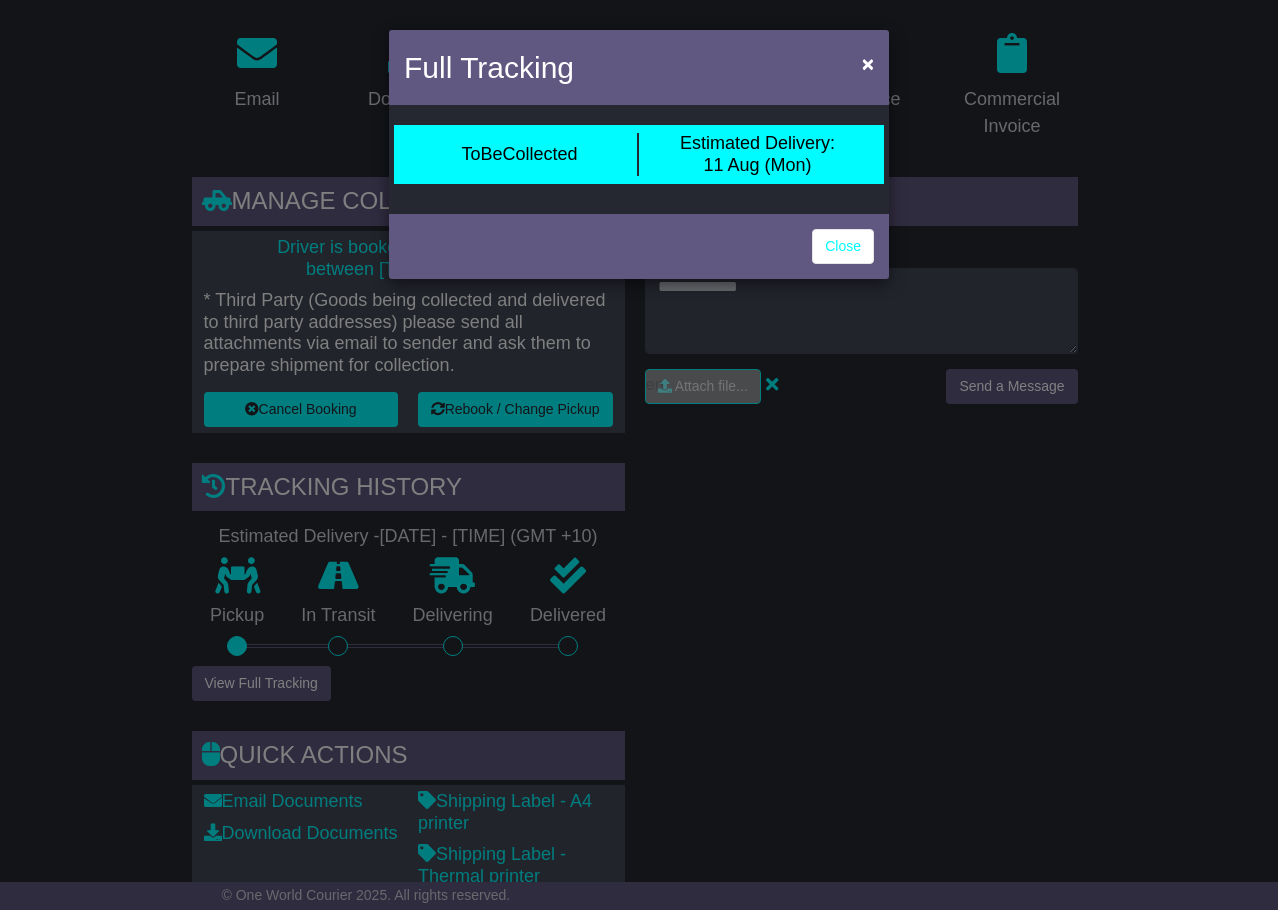 click on "ToBeCollected
Estimated Delivery:
[DATE] (Mon)" at bounding box center (639, 159) 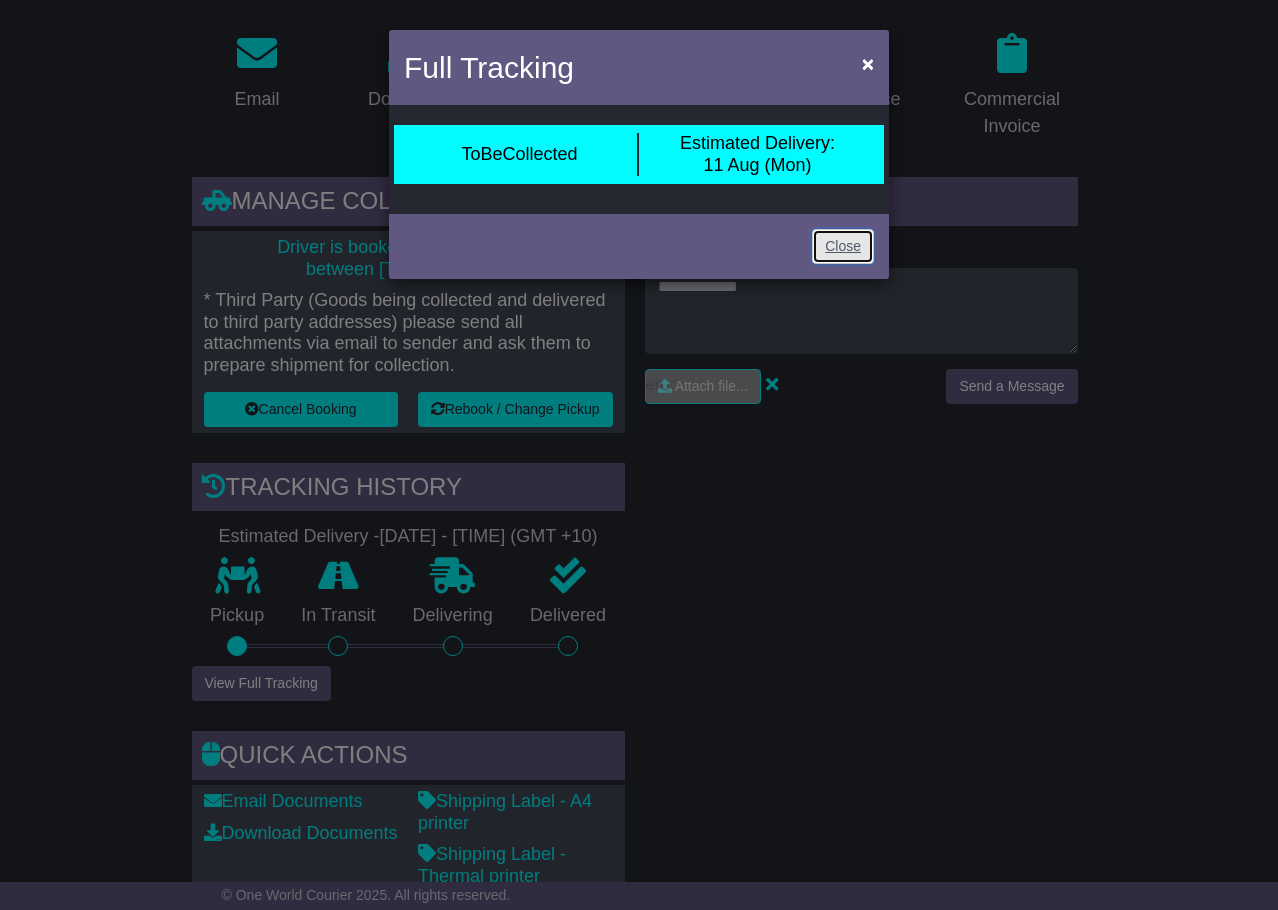 click on "Close" at bounding box center (843, 246) 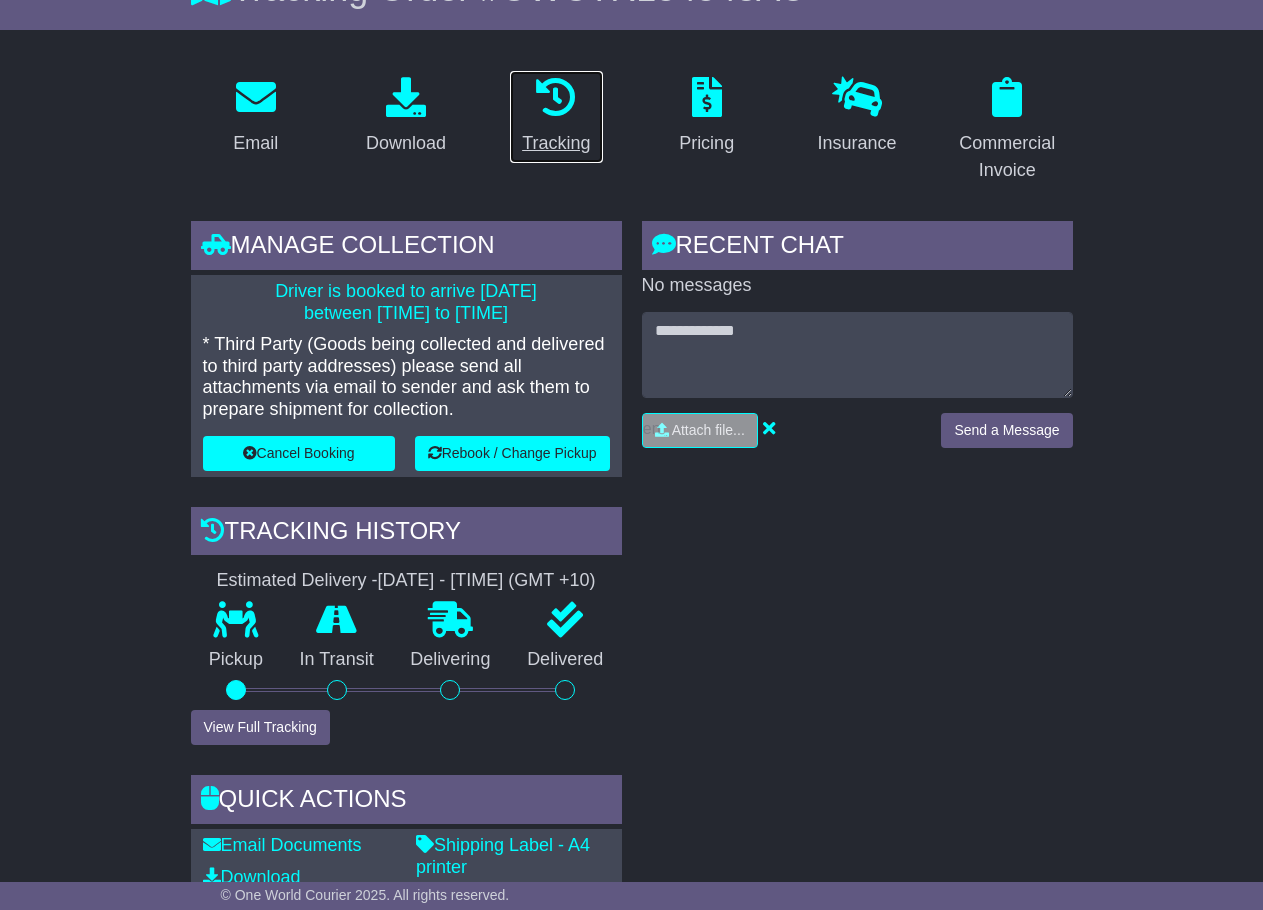 scroll, scrollTop: 0, scrollLeft: 0, axis: both 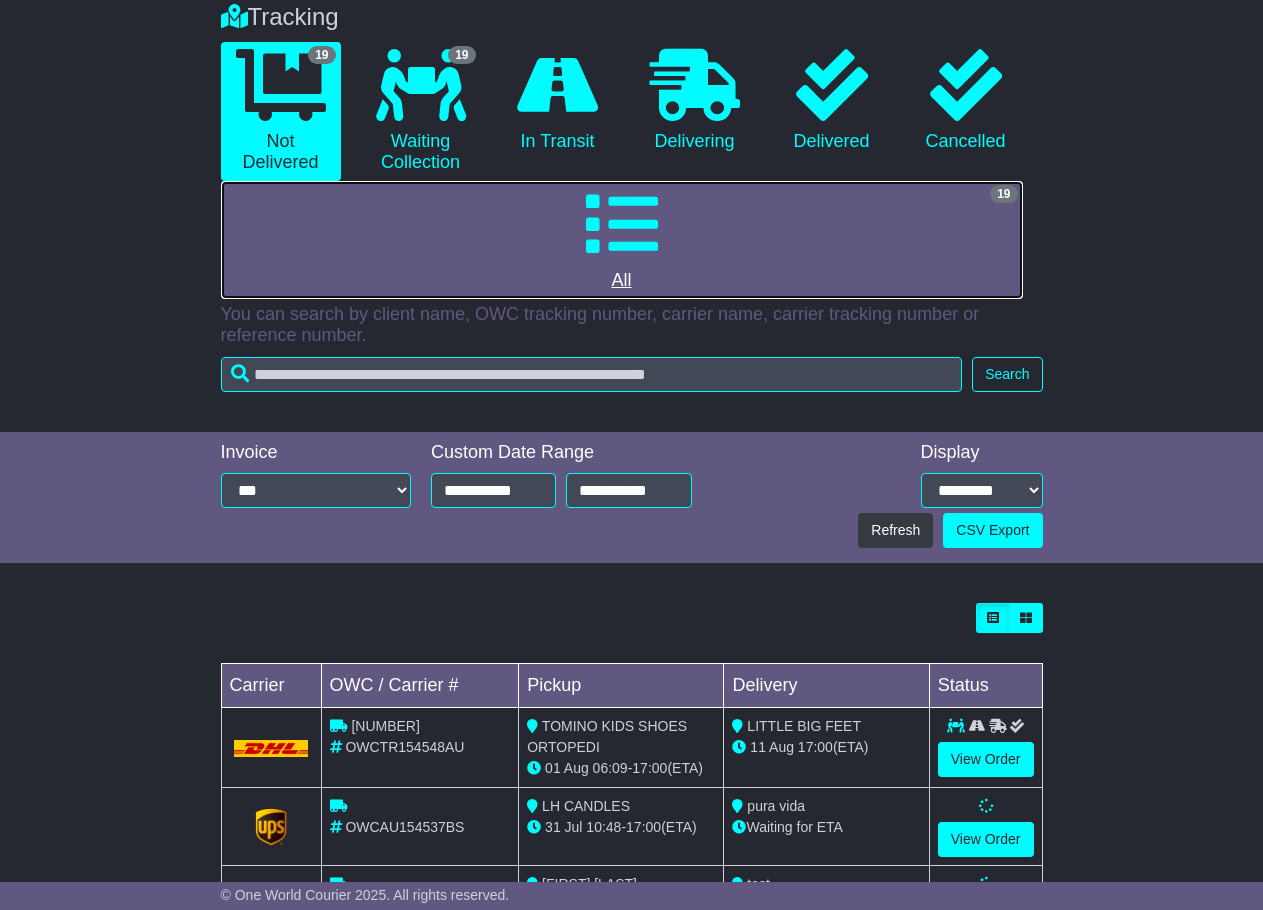click at bounding box center (622, 224) 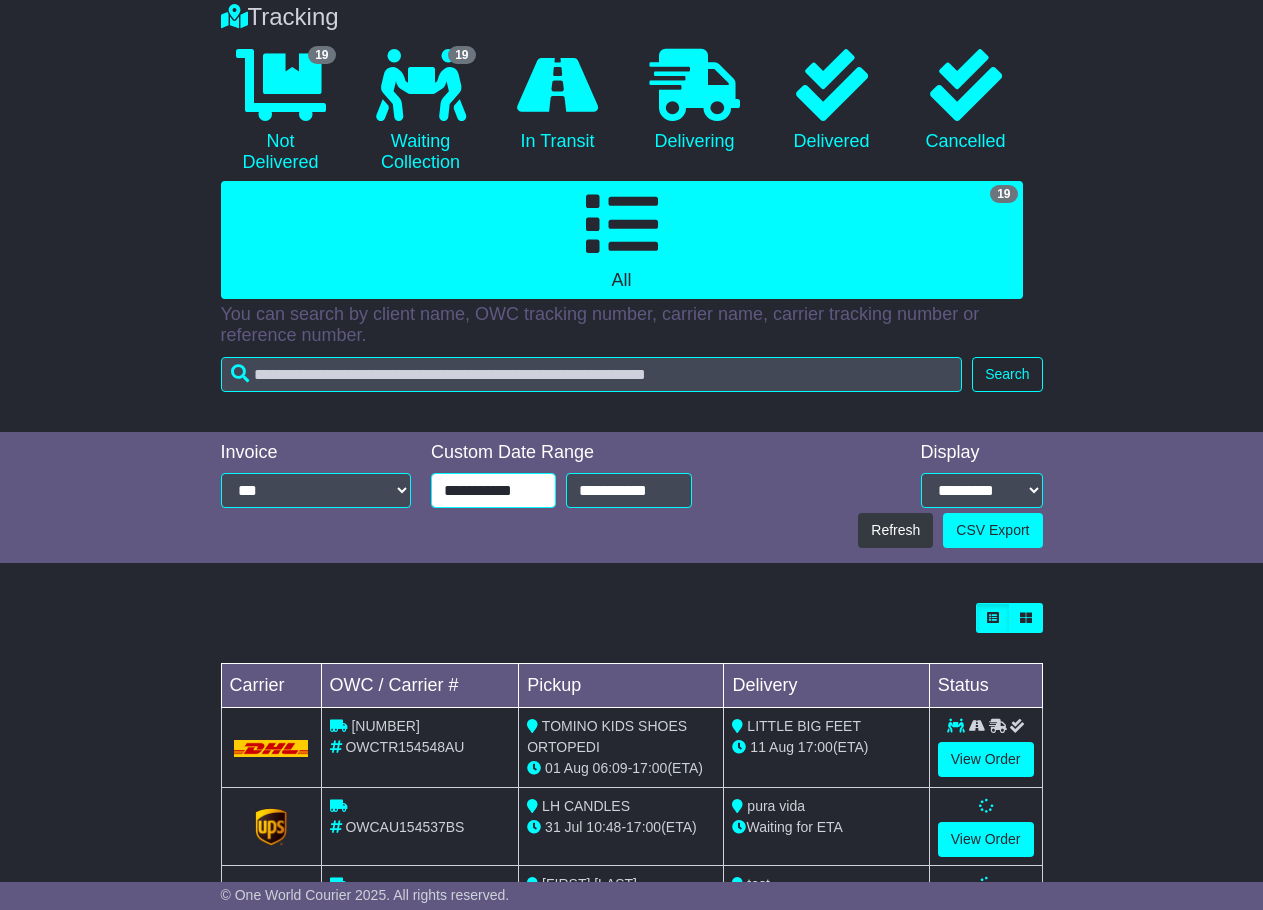 click on "**********" at bounding box center [493, 490] 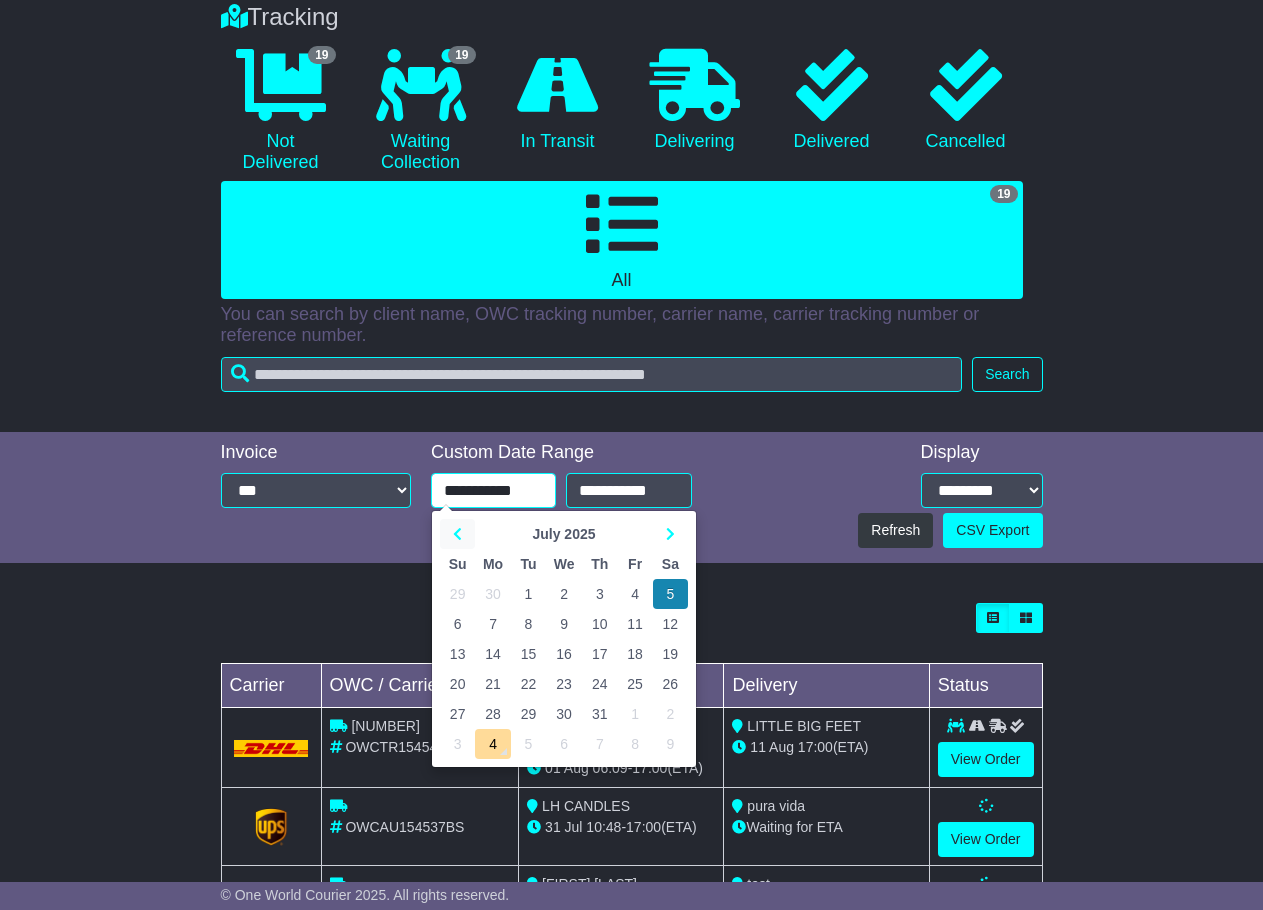 click at bounding box center (457, 534) 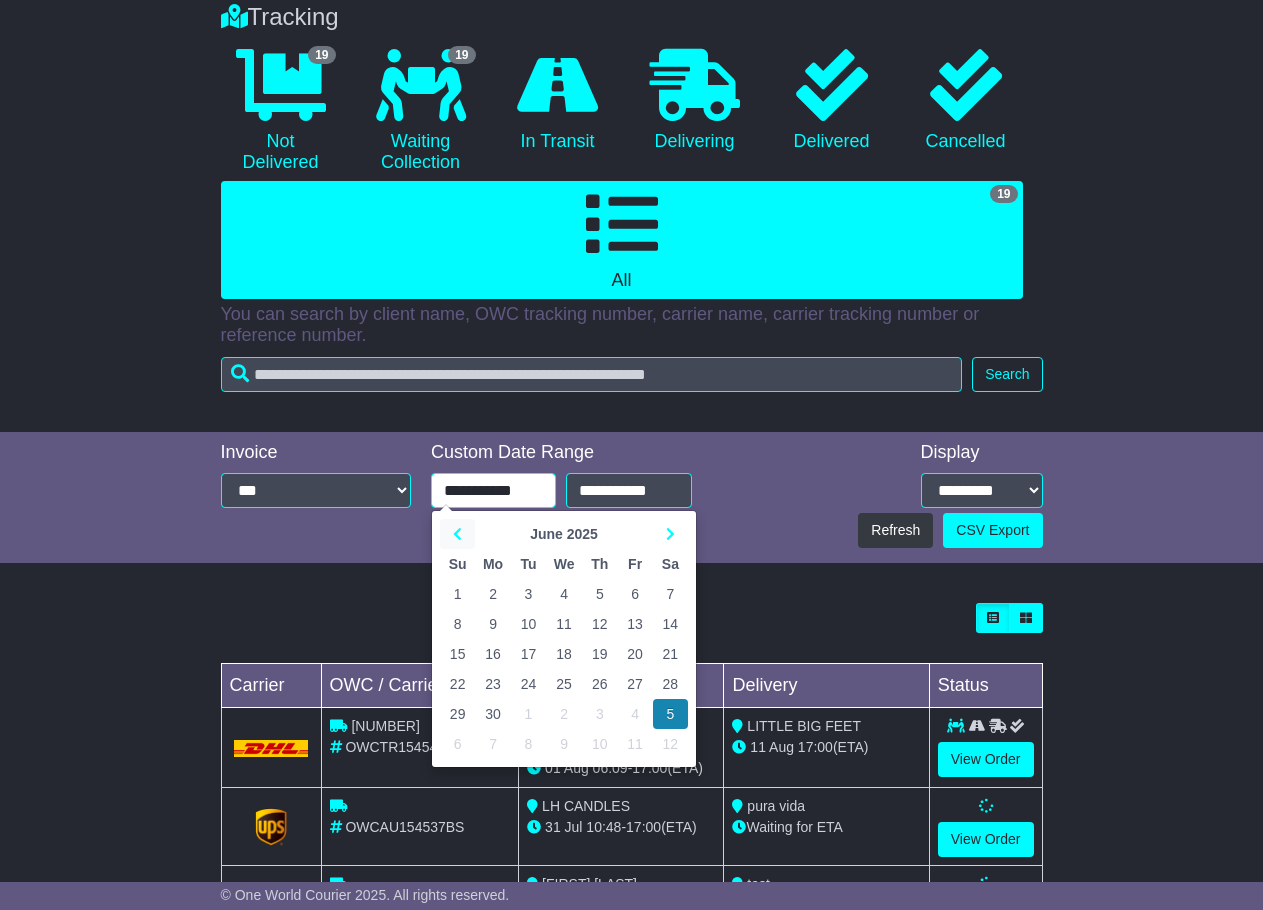 click at bounding box center (457, 534) 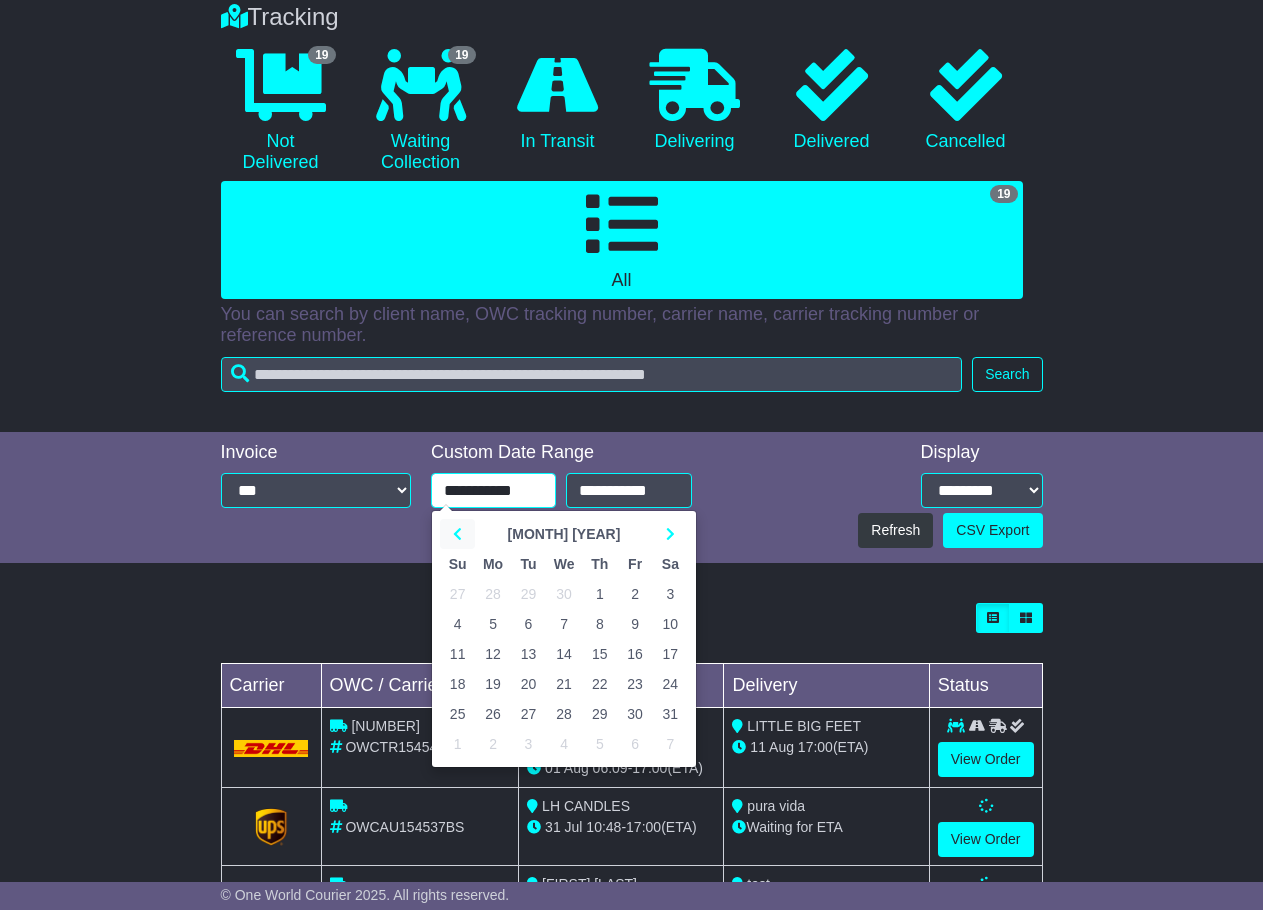 click at bounding box center [457, 534] 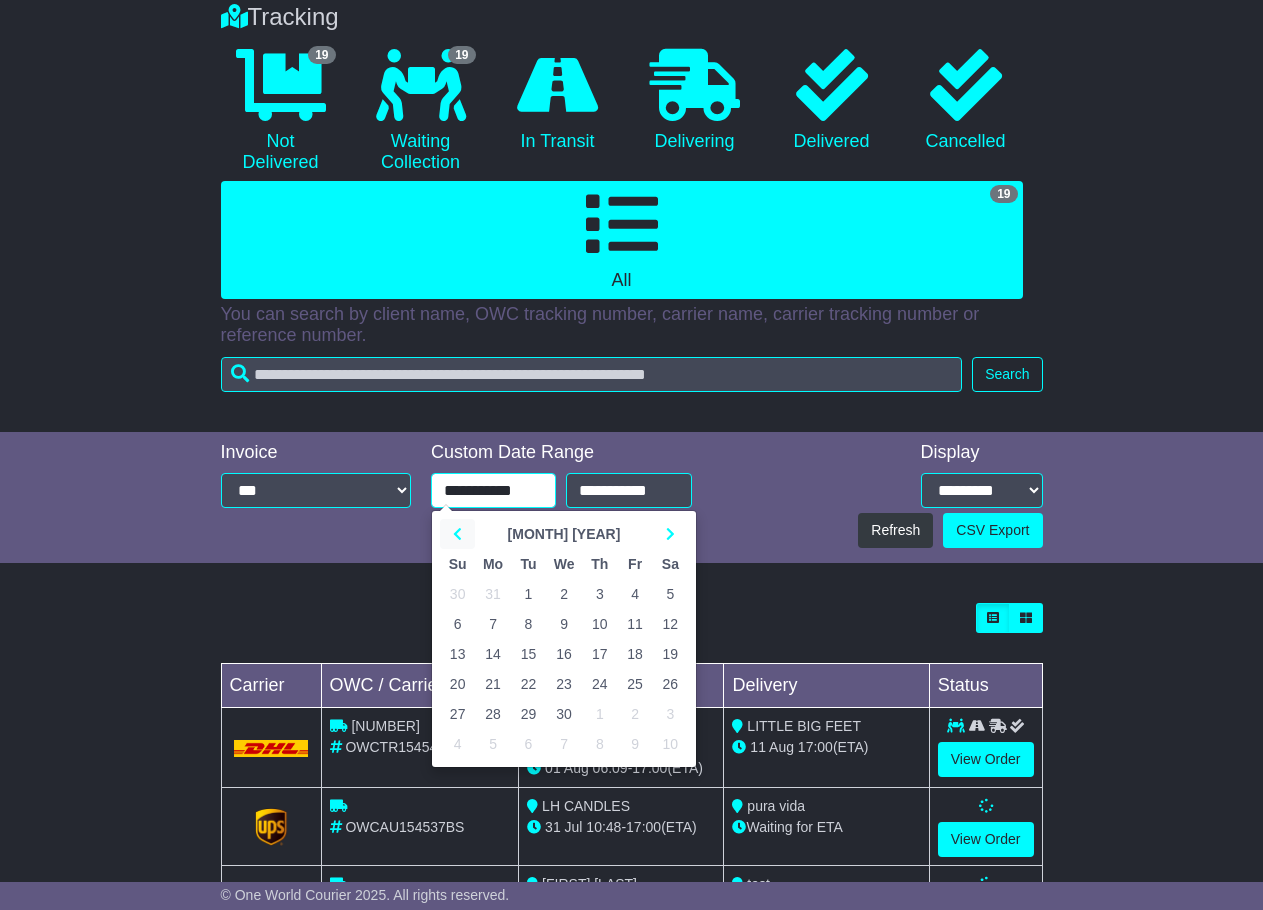 click at bounding box center (457, 534) 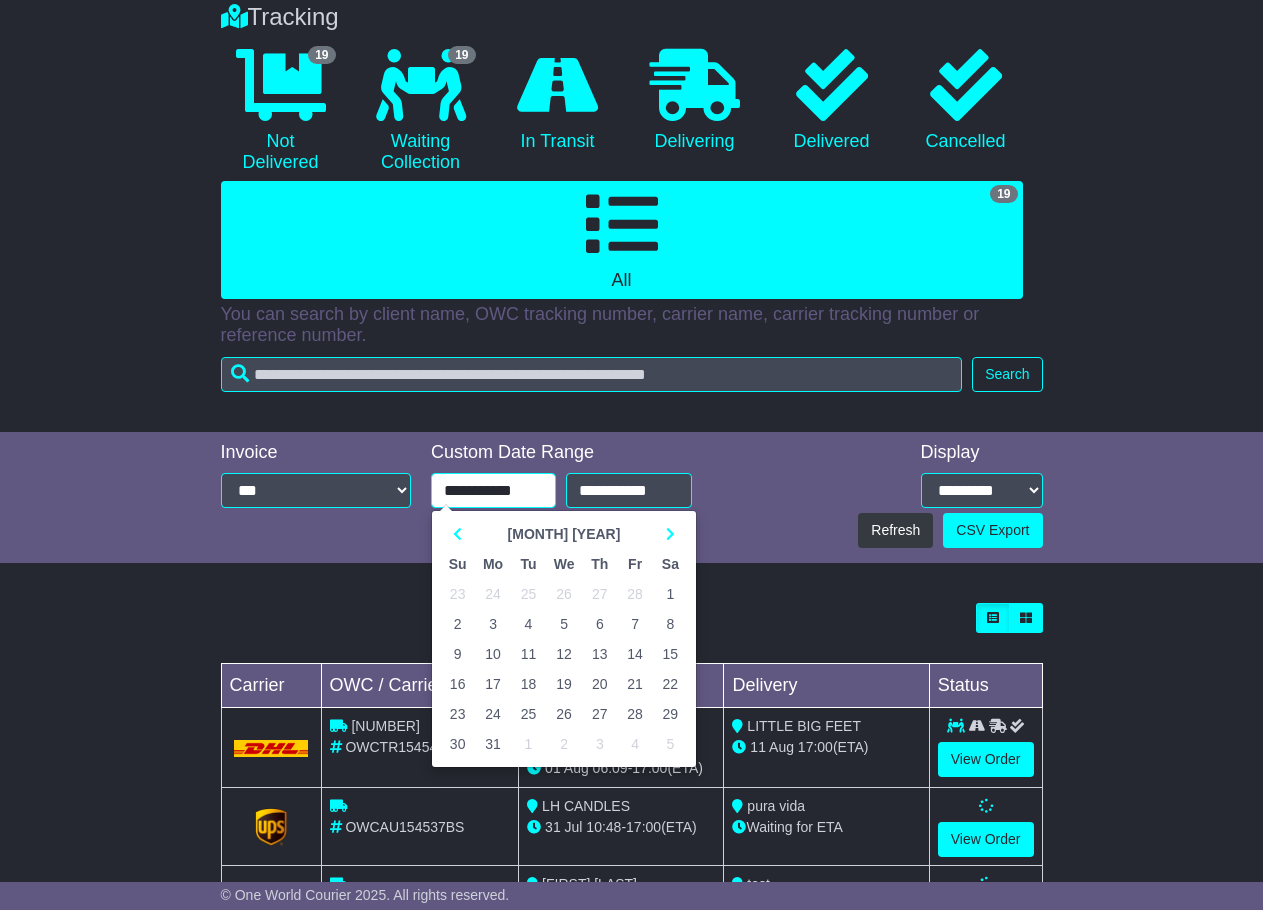 click on "3" at bounding box center (493, 624) 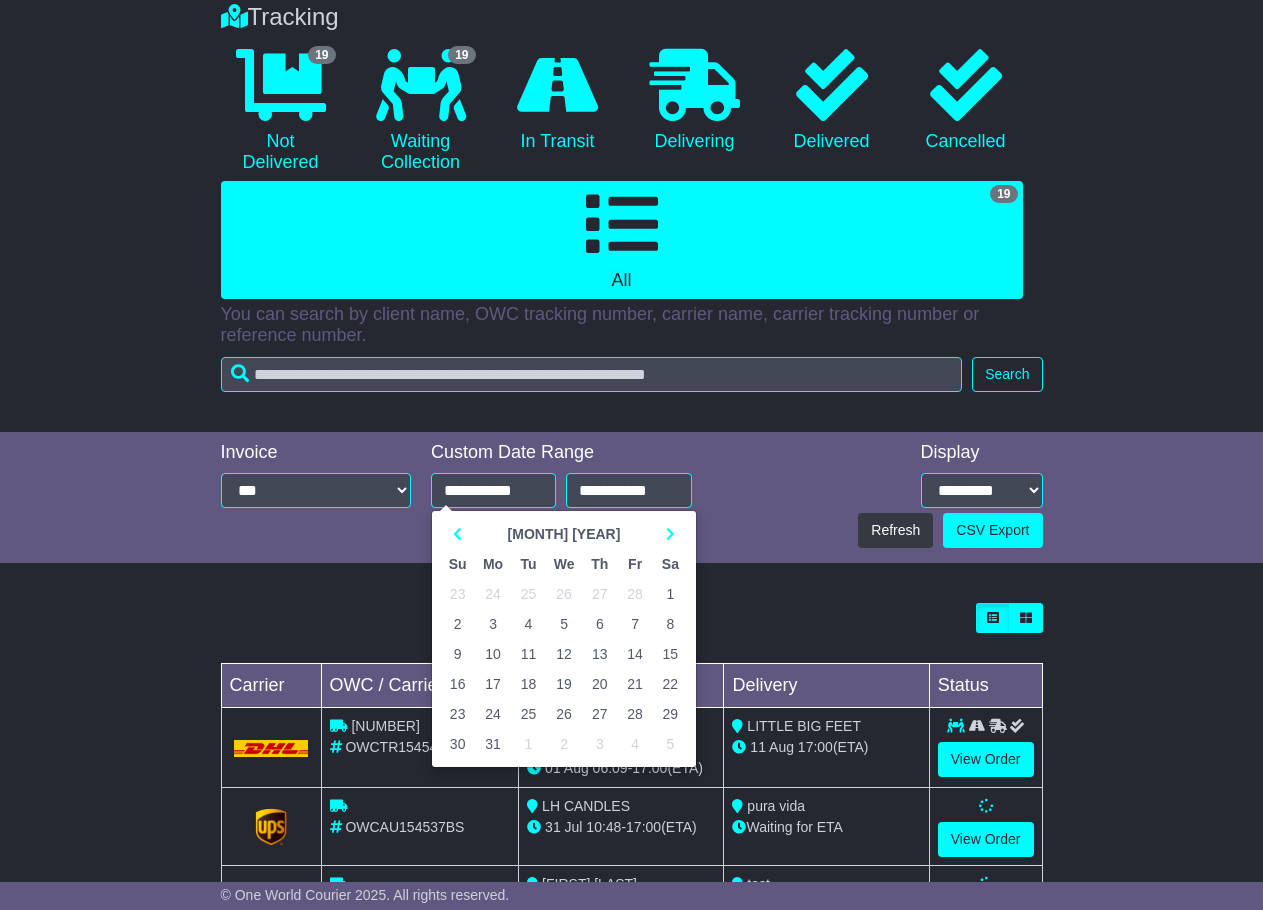 type on "**********" 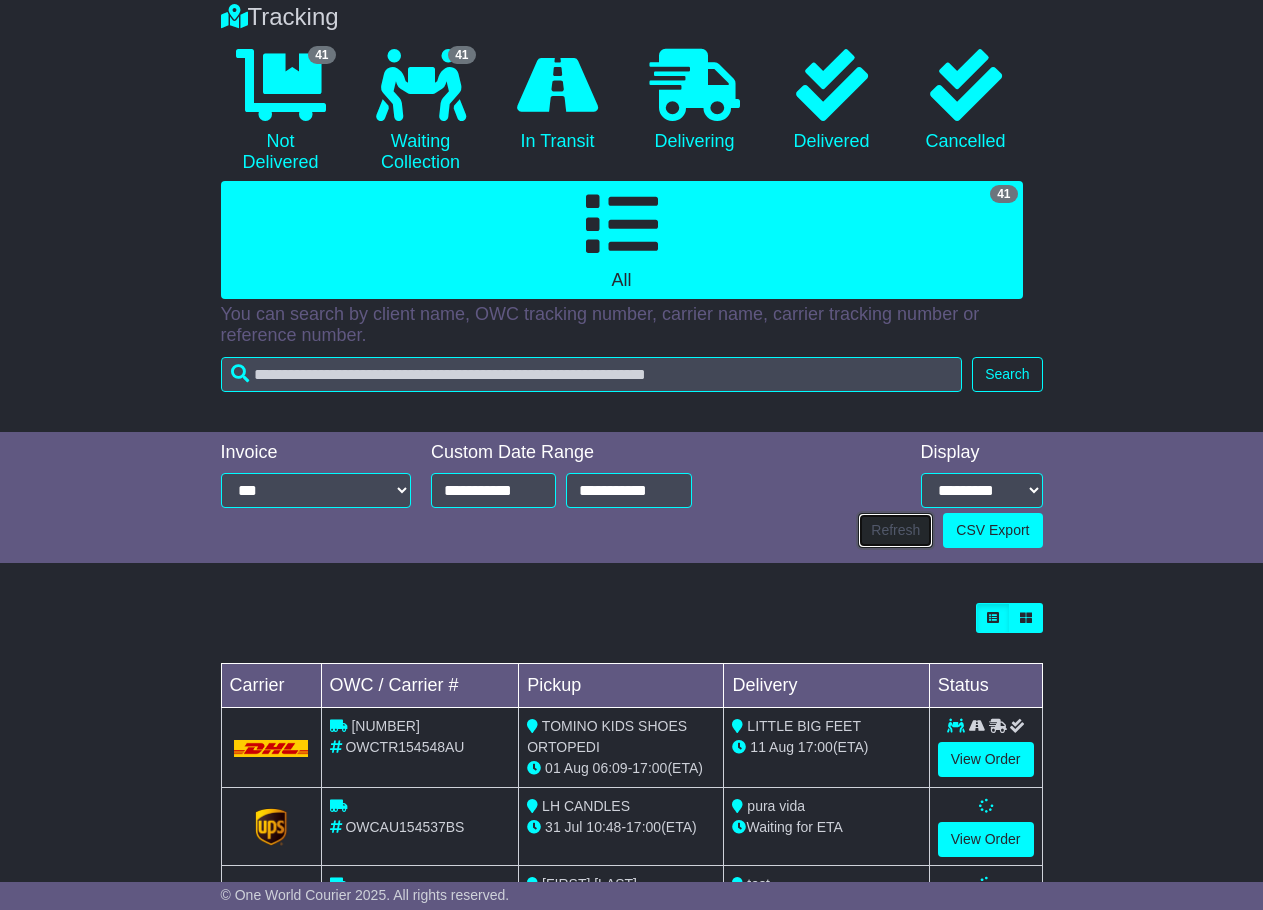 click on "Refresh" at bounding box center [895, 530] 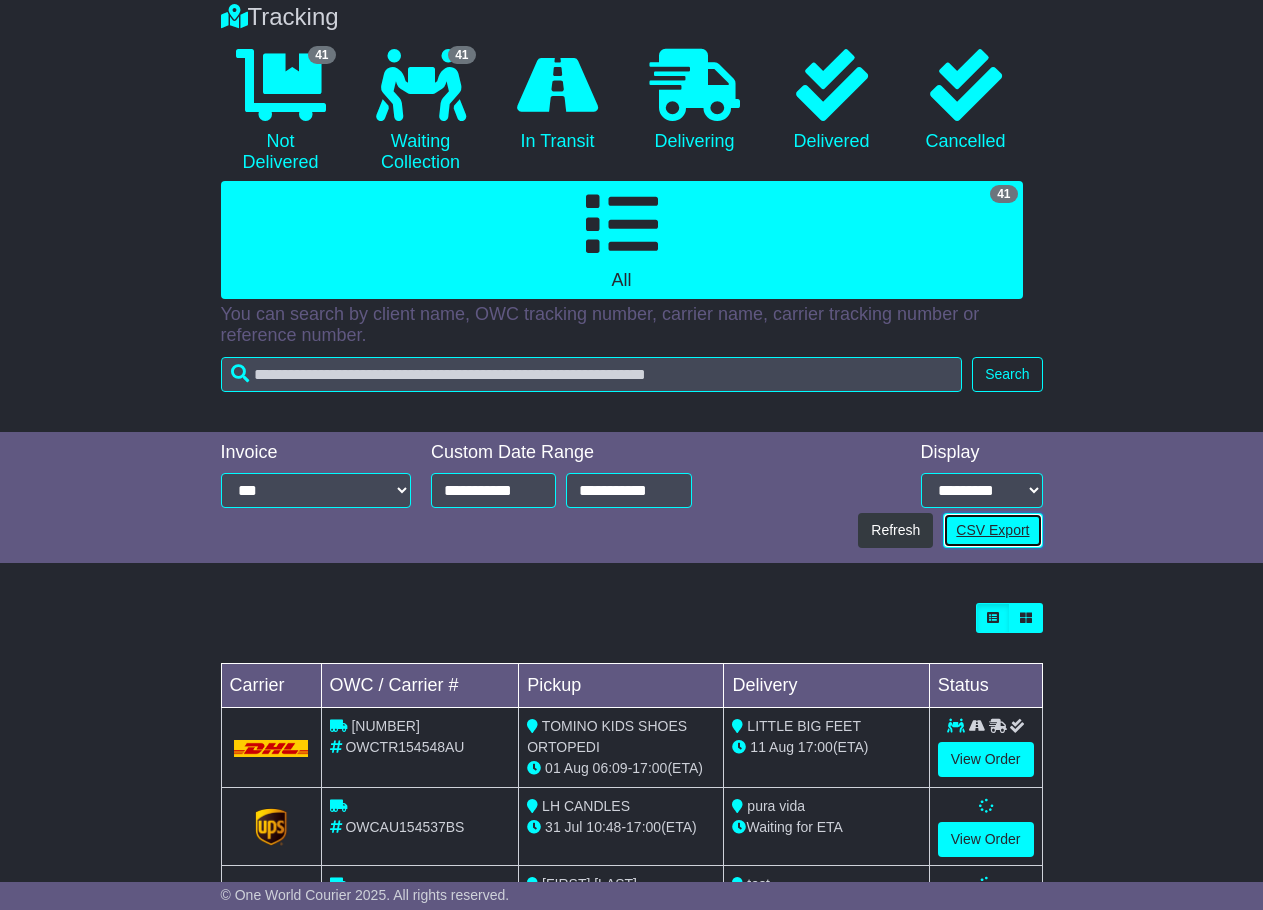 click on "CSV Export" at bounding box center (992, 530) 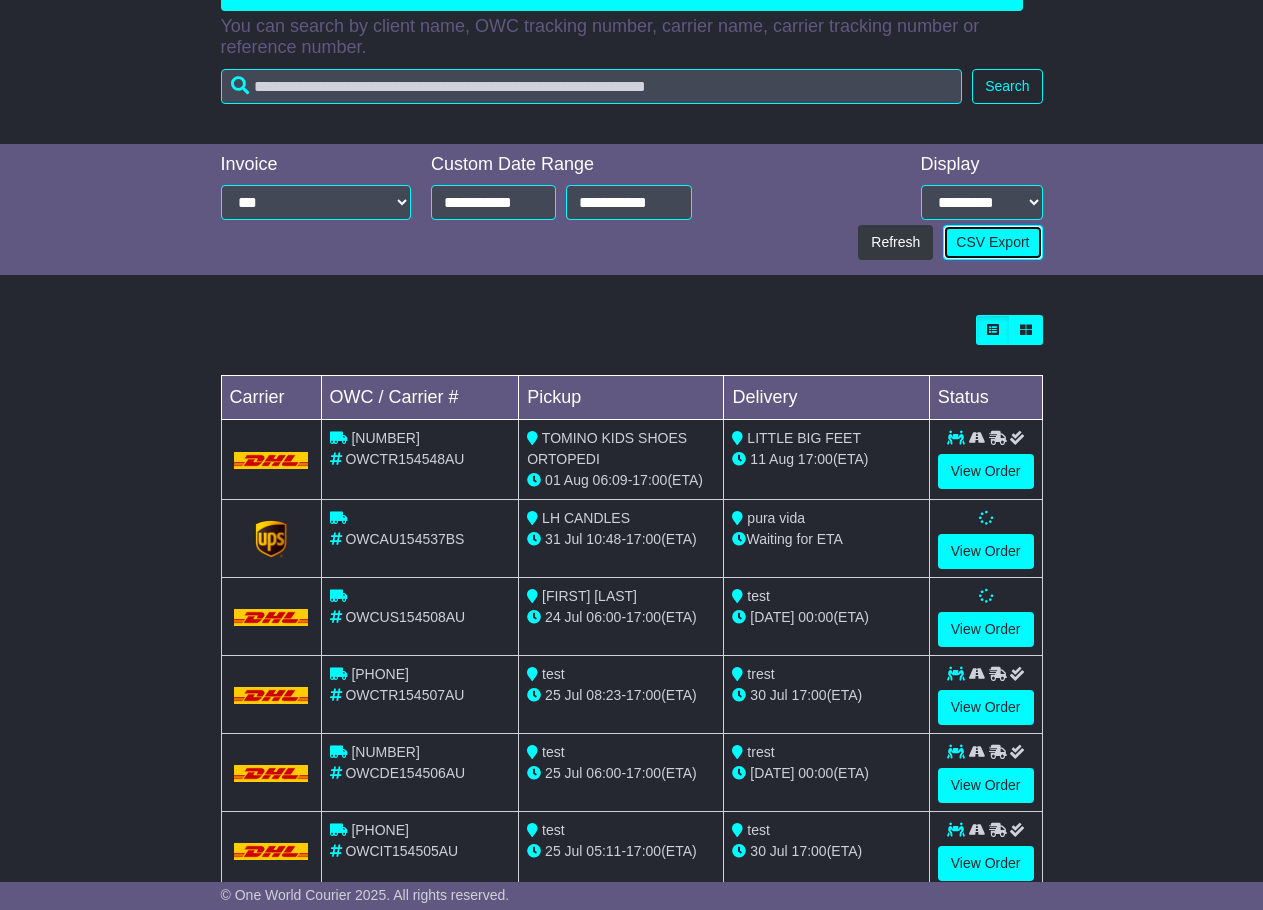 scroll, scrollTop: 500, scrollLeft: 0, axis: vertical 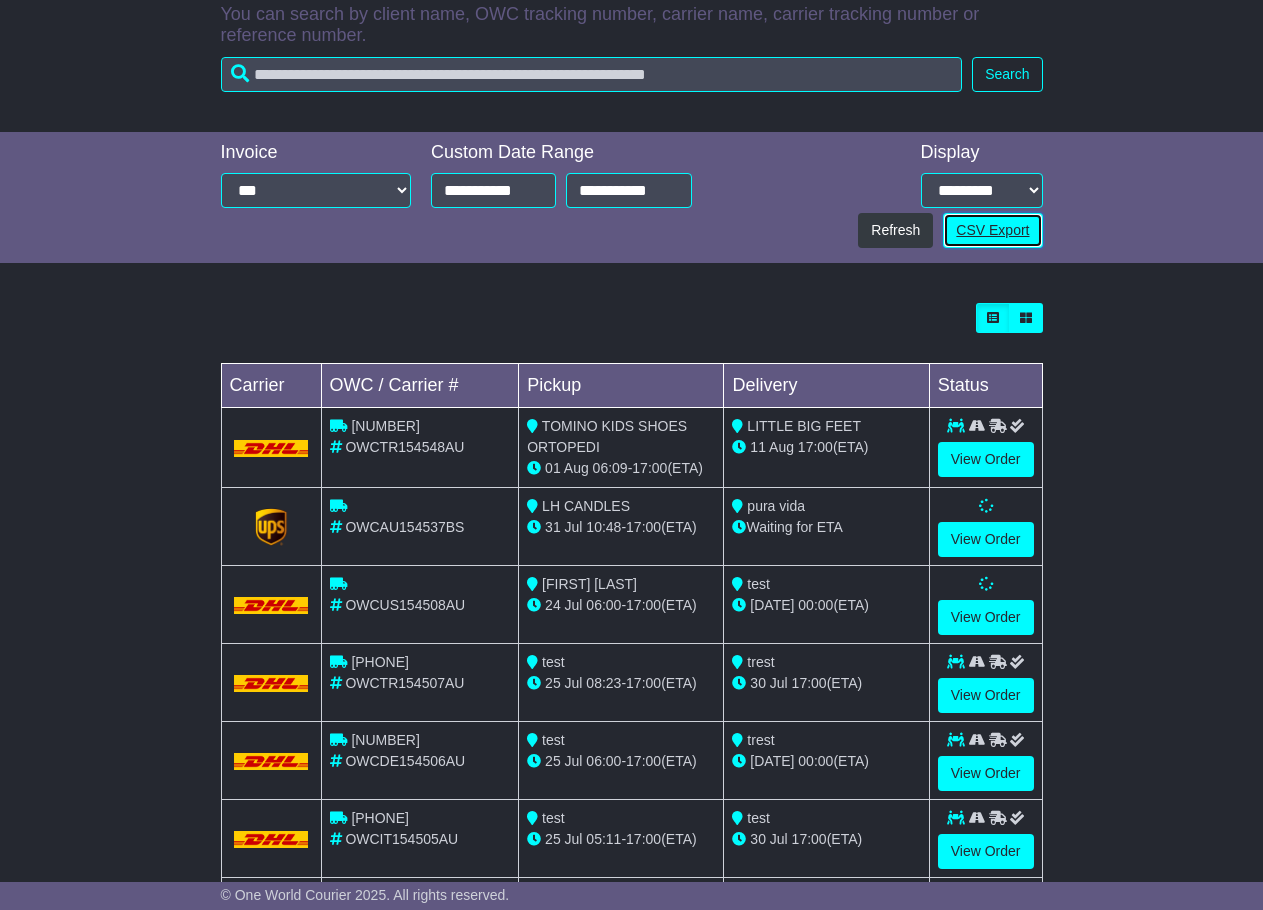 click on "CSV Export" at bounding box center [992, 230] 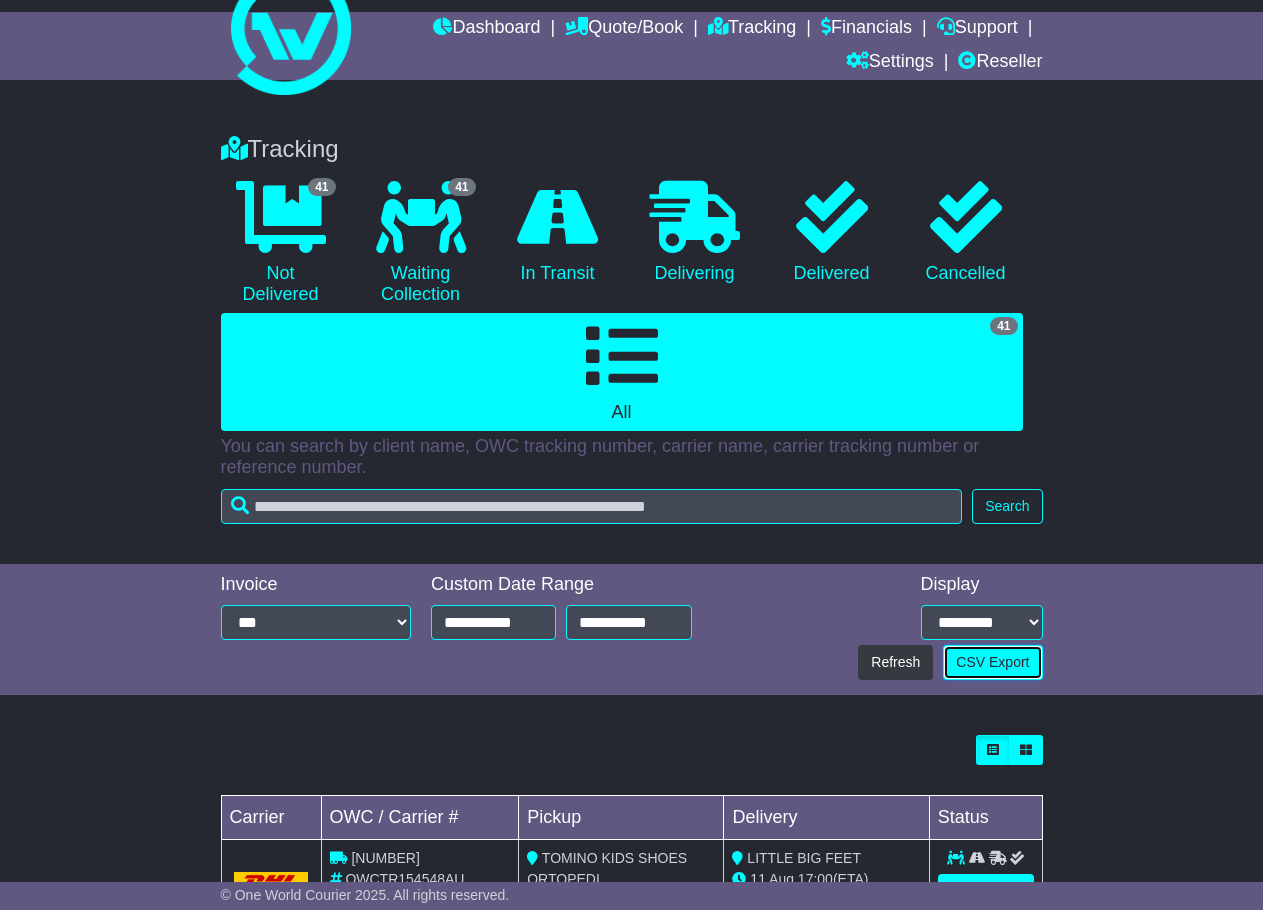 scroll, scrollTop: 0, scrollLeft: 0, axis: both 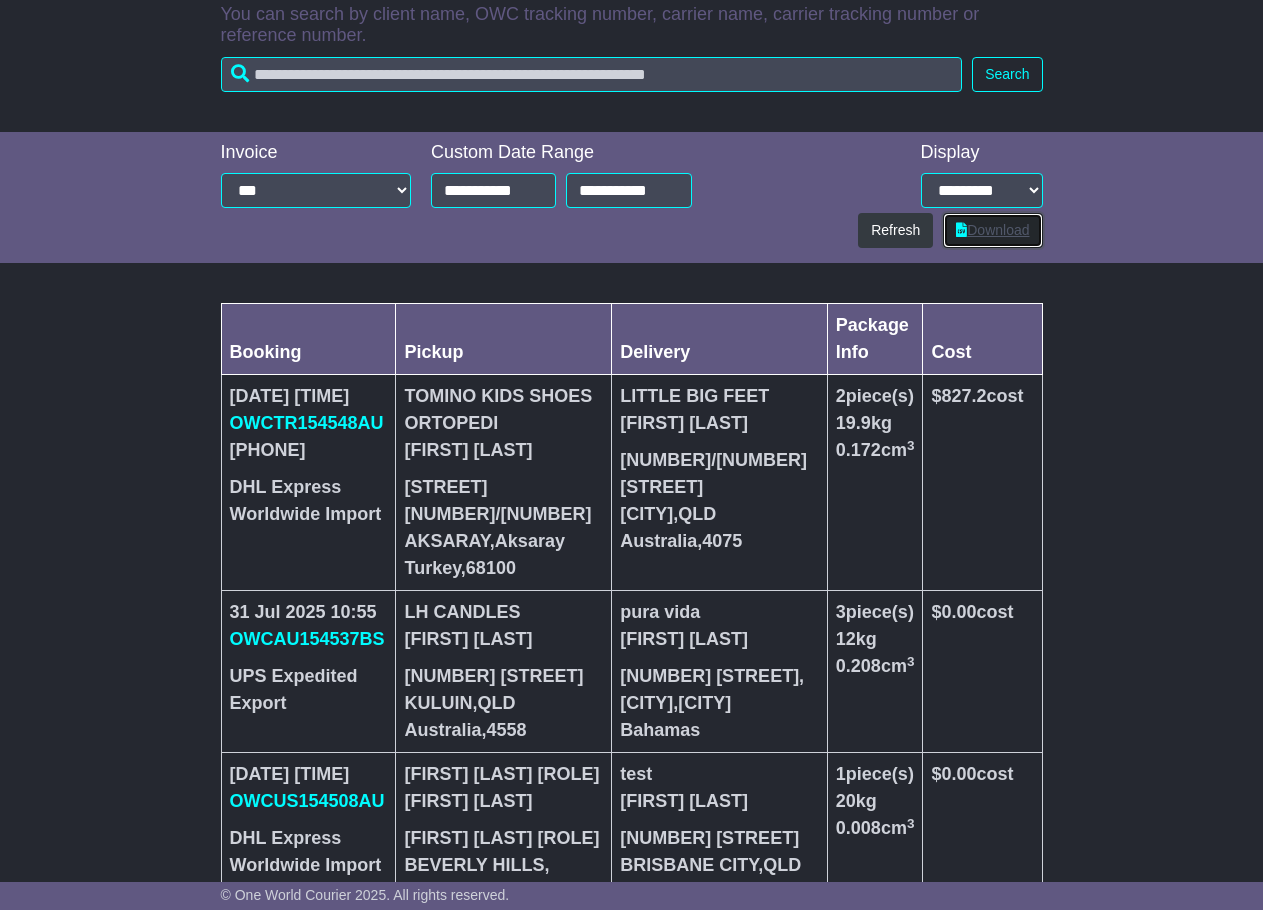 click on "Download" at bounding box center (992, 230) 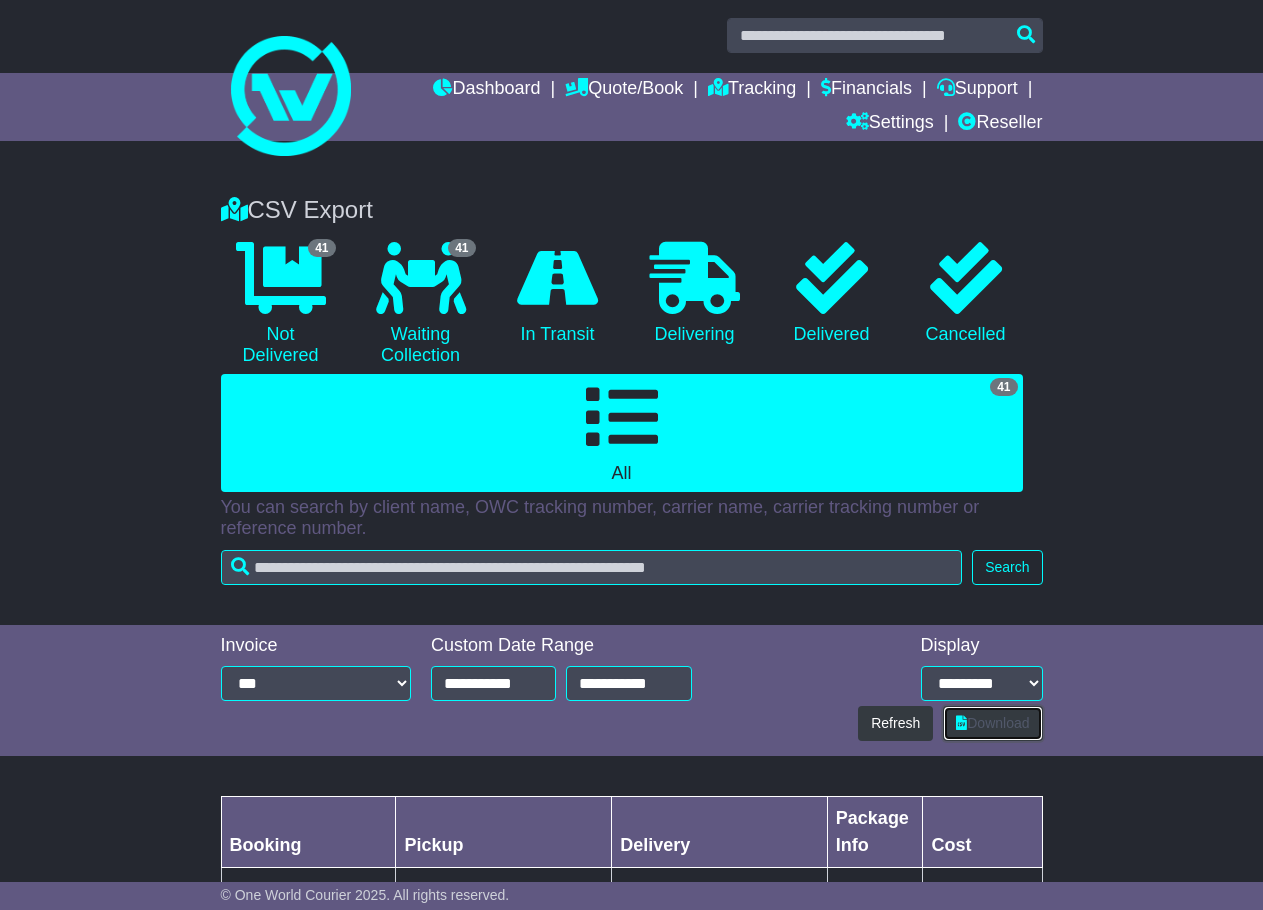 scroll, scrollTop: 0, scrollLeft: 0, axis: both 